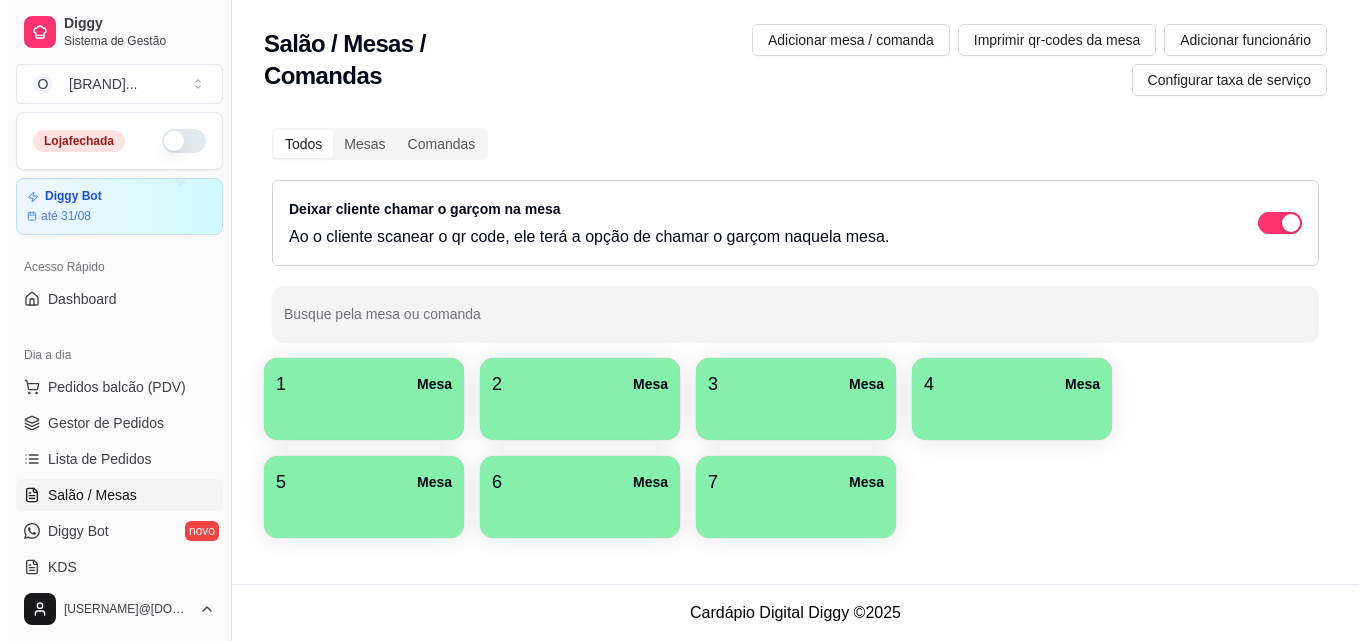 scroll, scrollTop: 0, scrollLeft: 0, axis: both 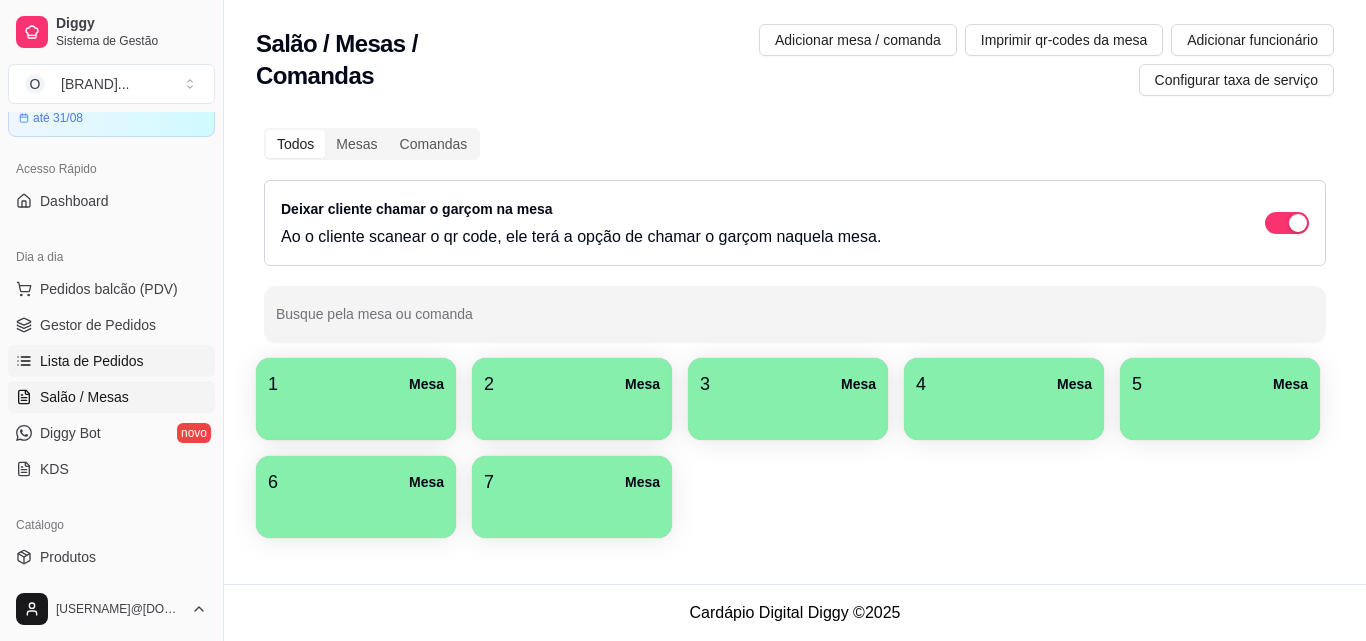 click on "Lista de Pedidos" at bounding box center (92, 361) 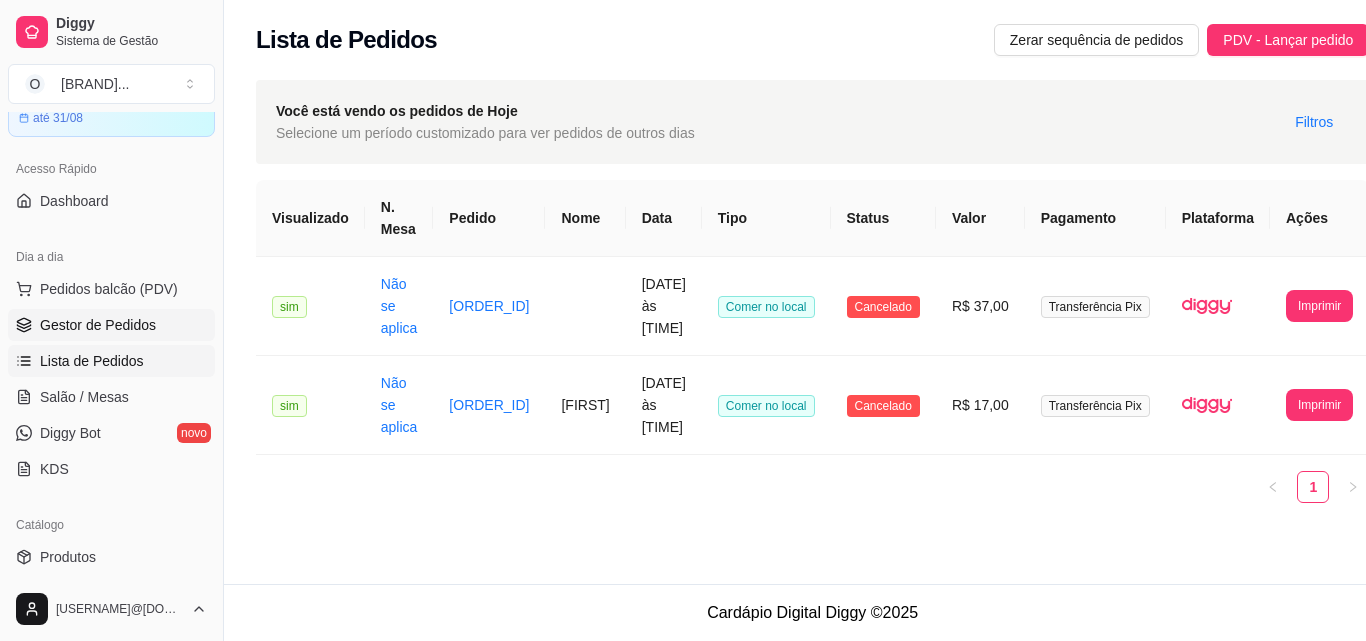 click on "Gestor de Pedidos" at bounding box center (98, 325) 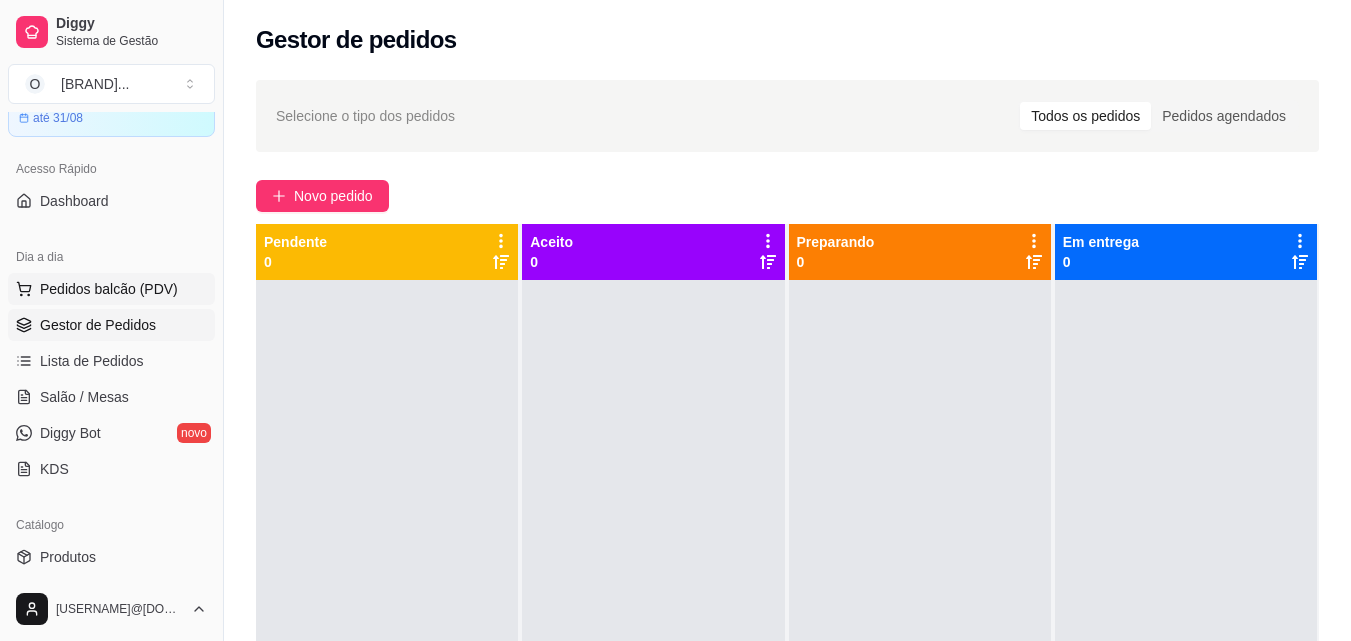 click on "Pedidos balcão (PDV)" at bounding box center (109, 289) 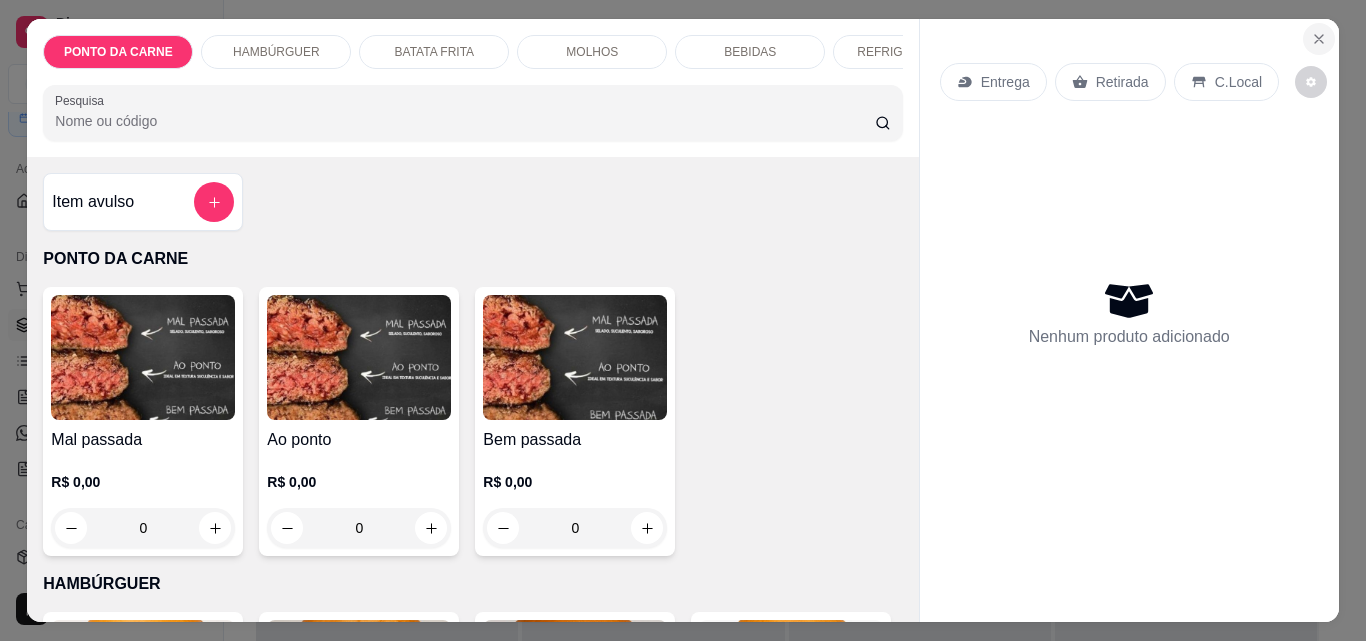 click 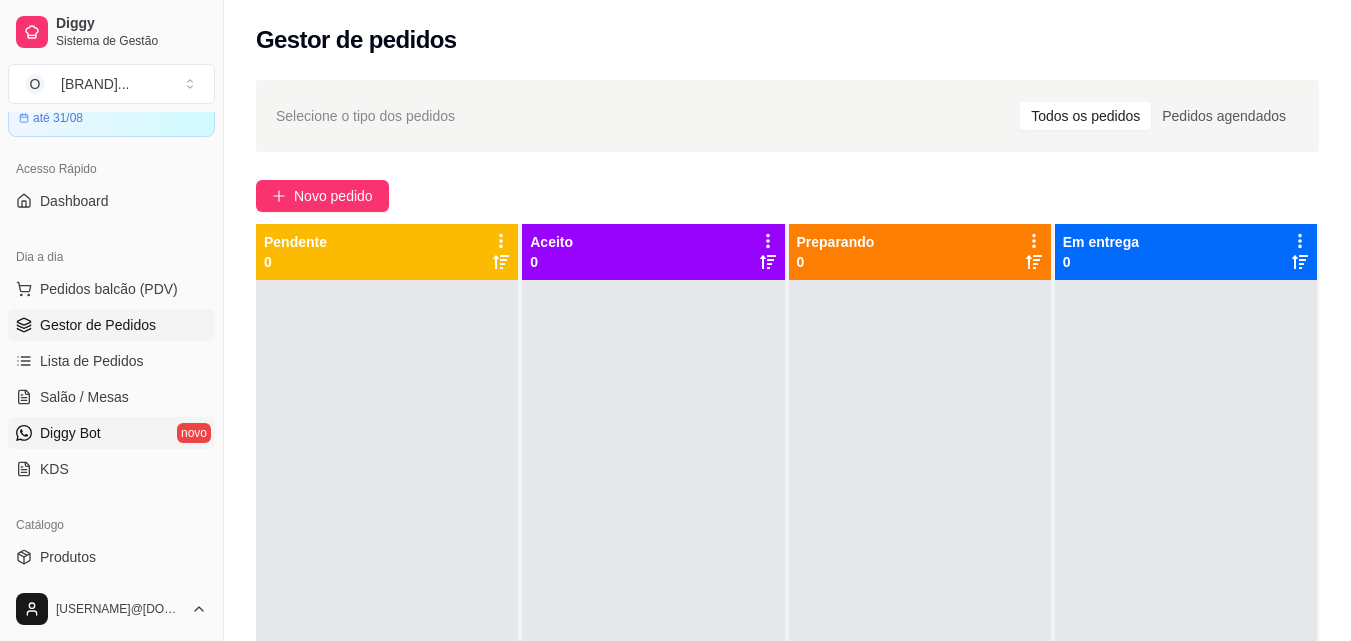 click on "Diggy Bot" at bounding box center (70, 433) 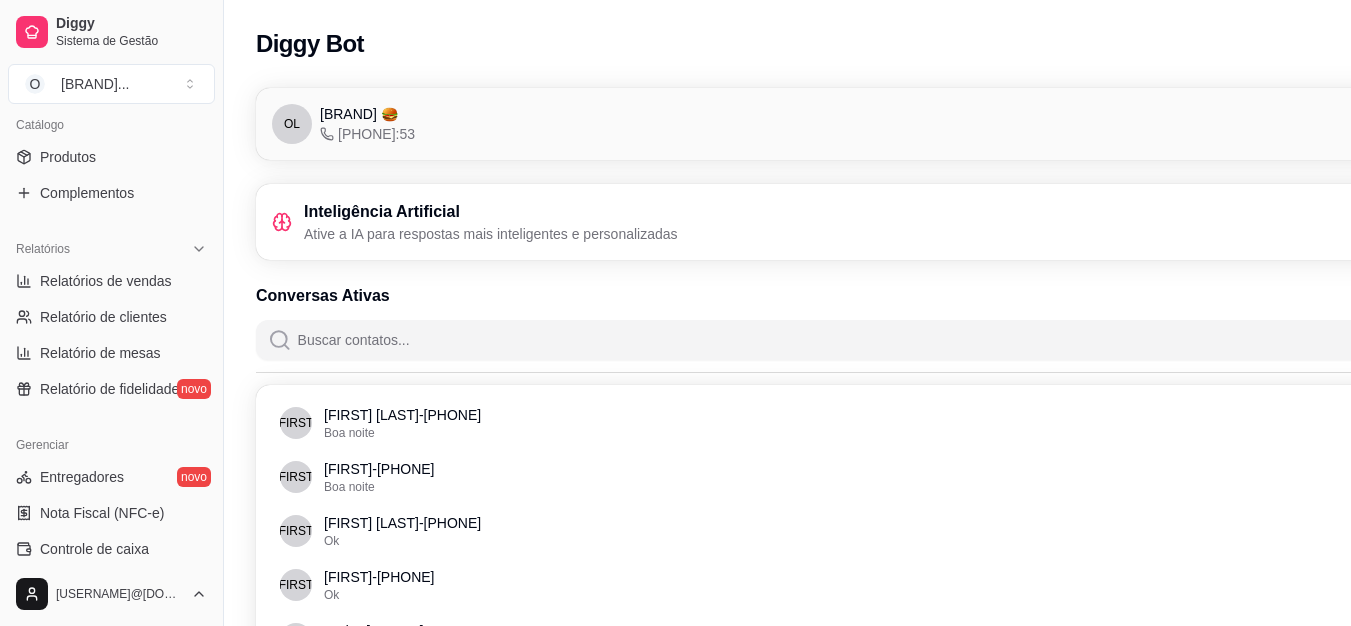 scroll, scrollTop: 798, scrollLeft: 0, axis: vertical 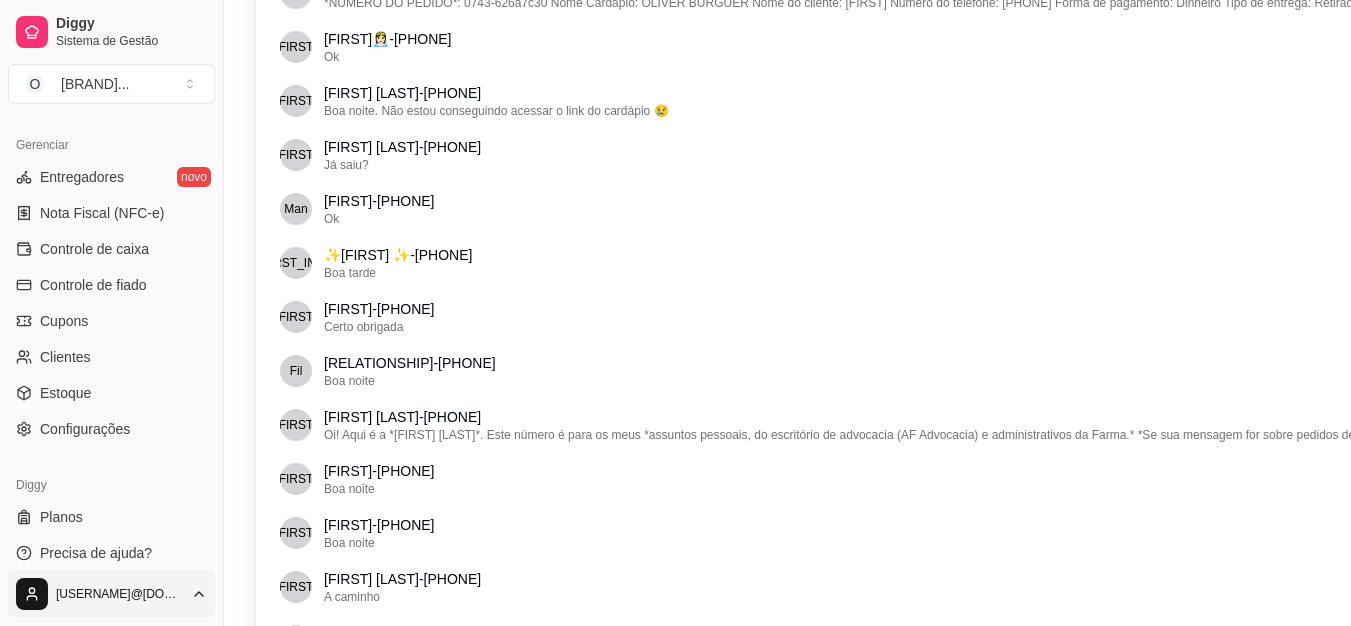 click on "Diggy Sistema de Gestão O [FIRST] [LAST] ... Loja  fechada Diggy Bot até 31/08 Acesso Rápido Dashboard Dia a dia Pedidos balcão (PDV) Gestor de Pedidos Lista de Pedidos Salão / Mesas Diggy Bot novo KDS Catálogo Produtos Complementos Relatórios Relatórios de vendas Relatório de clientes Relatório de mesas Relatório de fidelidade novo Gerenciar Entregadores novo Nota Fiscal (NFC-e) Controle de caixa Controle de fiado Cupons Clientes Estoque Configurações Diggy Planos Precisa de ajuda? [EMAIL] Toggle Sidebar Sistema de Gestão Diggy Diggy Bot Configurações OL [FIRST] [LAST] 🍔   [PHONE]:53 Conectado Inteligência Artificial Ative a IA para respostas mais inteligentes e personalizadas Conversas Ativas 125  contatos Pau [FIRST] [LAST]  -  [PHONE] Boa noite Ysl [FIRST]  -  [PHONE] Boa noite Ana [FIRST] [LAST]  -  [PHONE] Ok Jp [FIRST]  -  [PHONE] Ok Ped [FIRST]  -  [PHONE] Nai [FIRST] [LAST]  -  [PHONE] Har [FIRST]👸🏻  -  [PHONE] Ok Pau  -  Adr" at bounding box center [675, -387] 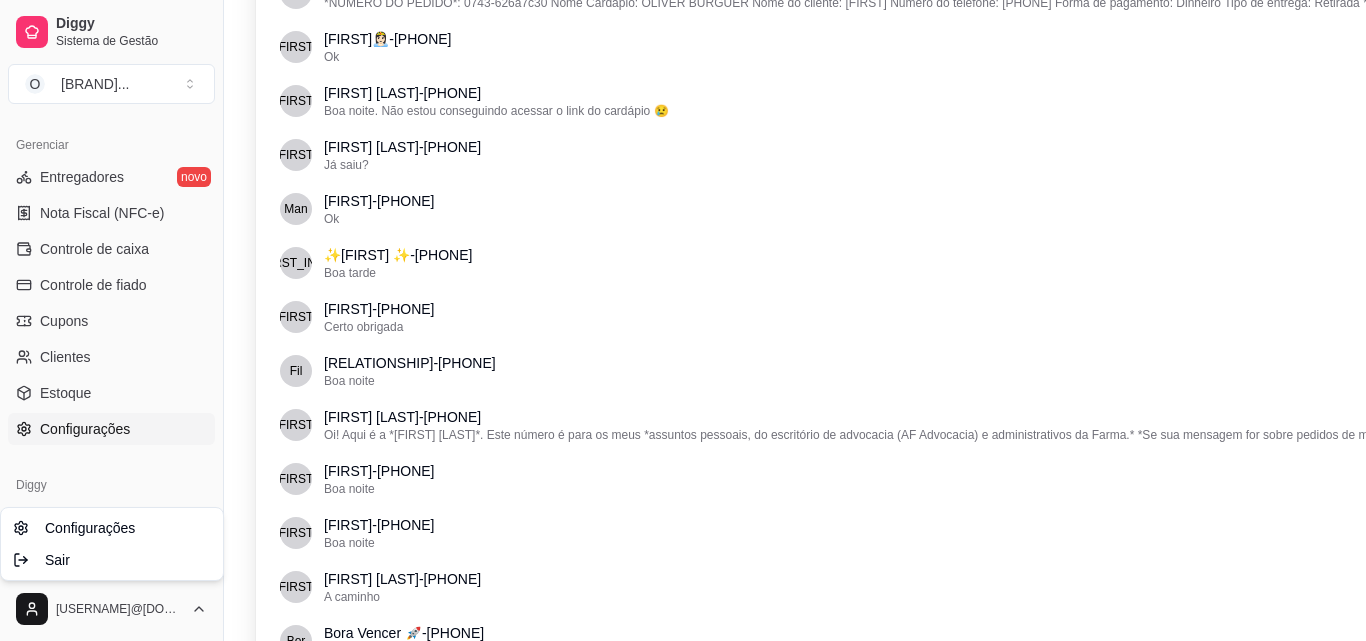 click on "Diggy Sistema de Gestão O [FIRST] [LAST] ... Loja  fechada Diggy Bot até 31/08 Acesso Rápido Dashboard Dia a dia Pedidos balcão (PDV) Gestor de Pedidos Lista de Pedidos Salão / Mesas Diggy Bot novo KDS Catálogo Produtos Complementos Relatórios Relatórios de vendas Relatório de clientes Relatório de mesas Relatório de fidelidade novo Gerenciar Entregadores novo Nota Fiscal (NFC-e) Controle de caixa Controle de fiado Cupons Clientes Estoque Configurações Diggy Planos Precisa de ajuda? [EMAIL] Toggle Sidebar Sistema de Gestão Diggy Diggy Bot Configurações OL [FIRST] [LAST] 🍔   [PHONE]:53 Conectado Inteligência Artificial Ative a IA para respostas mais inteligentes e personalizadas Conversas Ativas 125  contatos Pau [FIRST] [LAST]  -  [PHONE] Boa noite Ysl [FIRST]  -  [PHONE] Boa noite Ana [FIRST] [LAST]  -  [PHONE] Ok Jp [FIRST]  -  [PHONE] Ok Ped [FIRST]  -  [PHONE] Nai [FIRST] [LAST]  -  [PHONE] Har [FIRST]👸🏻  -  [PHONE] Ok Pau  -  Adr" at bounding box center (683, -380) 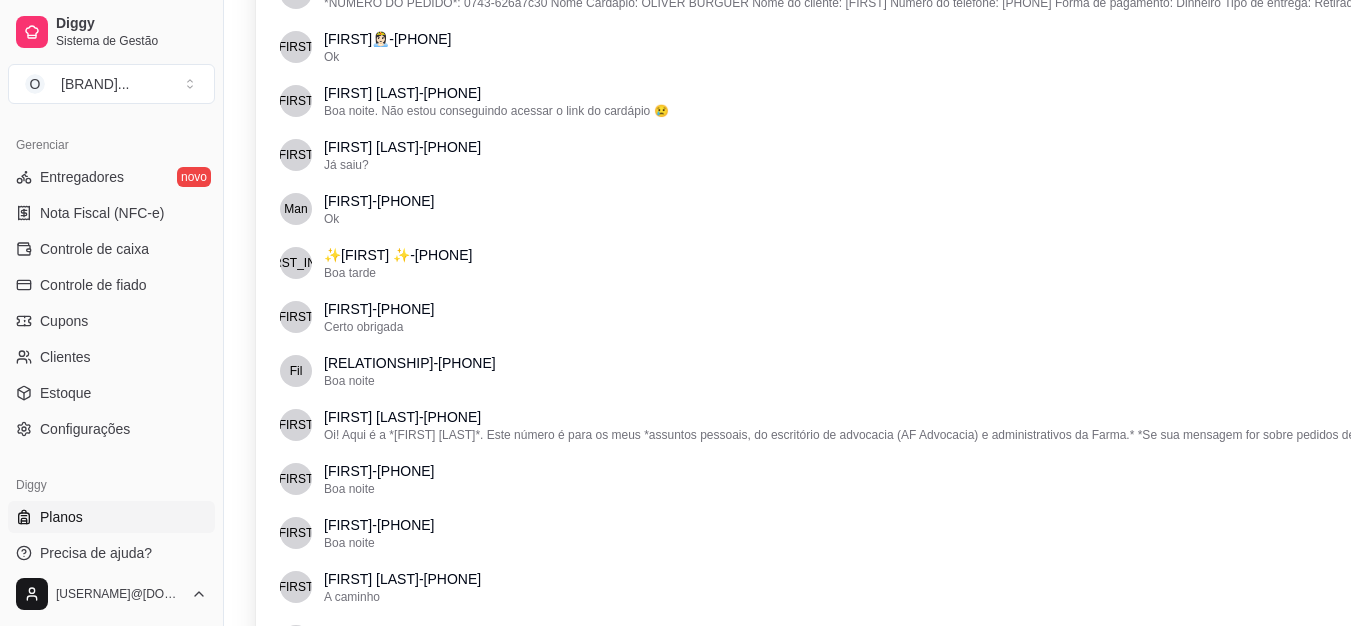 click on "Planos" at bounding box center (61, 517) 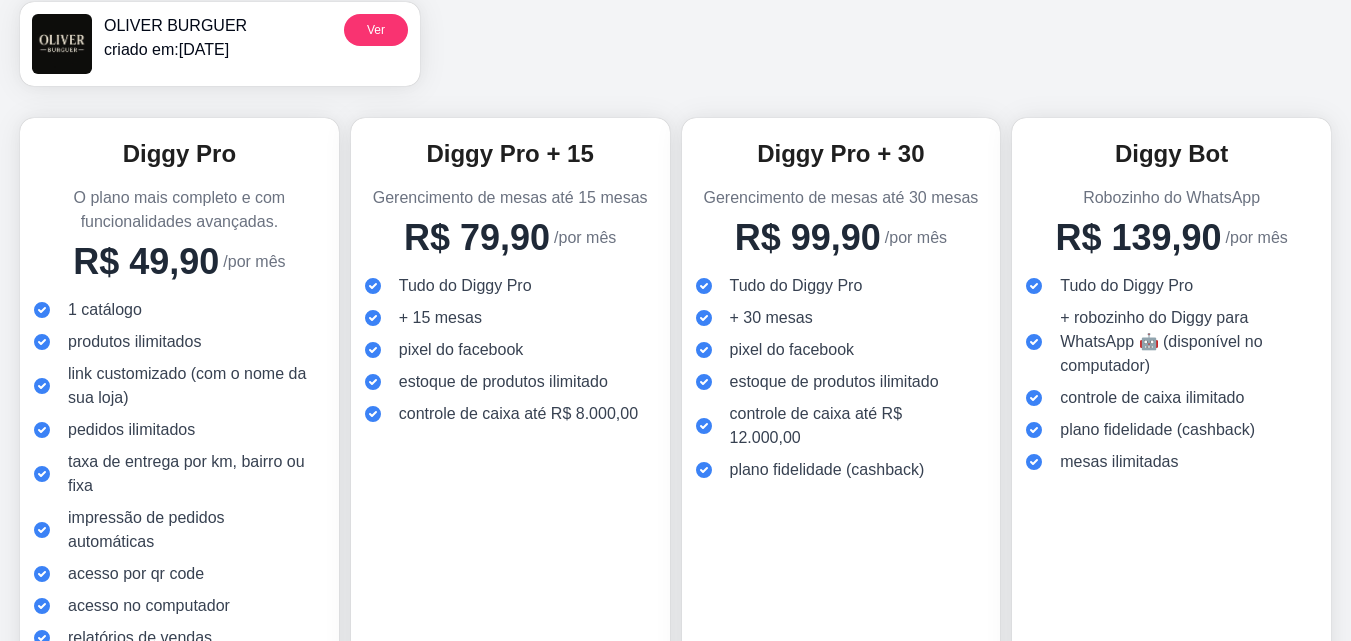 scroll, scrollTop: 200, scrollLeft: 0, axis: vertical 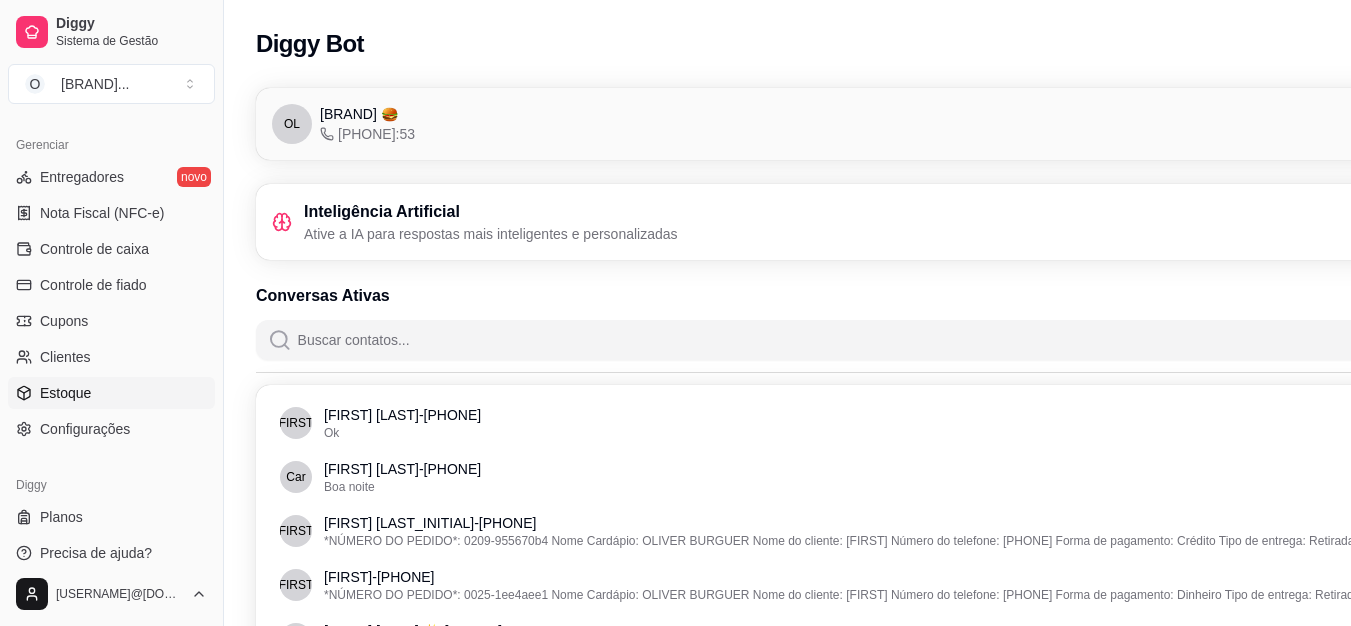 click on "Estoque" at bounding box center [111, 393] 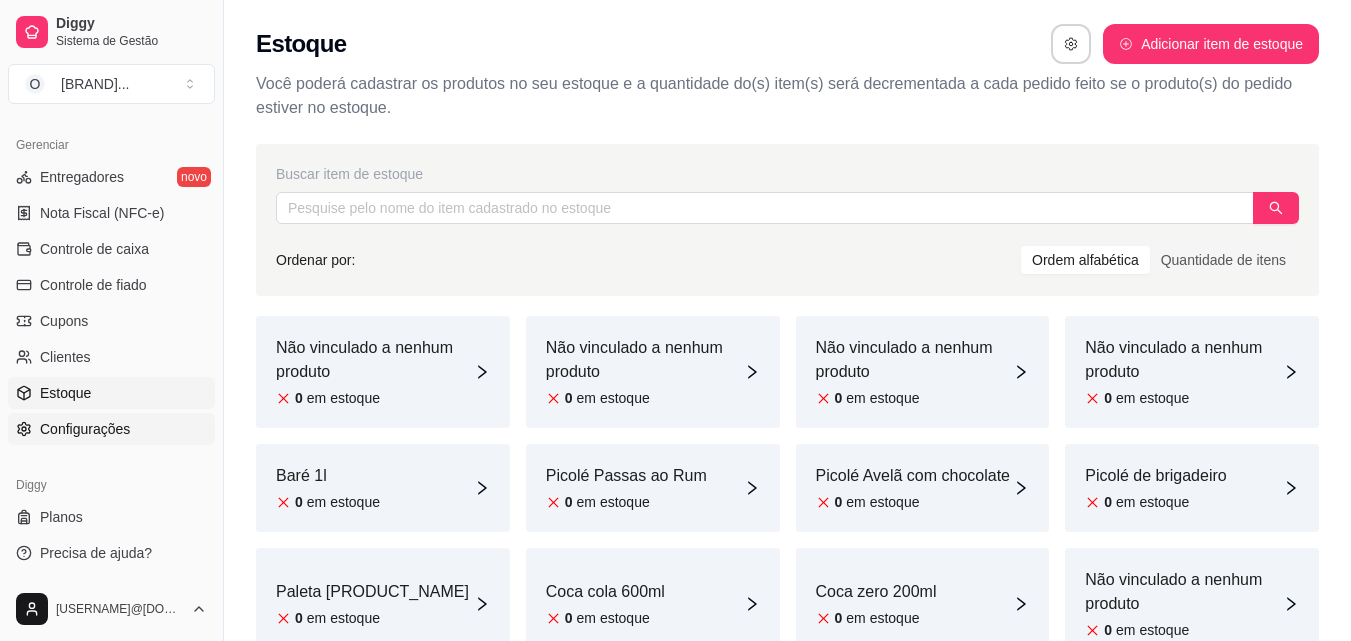 click on "Configurações" at bounding box center [85, 429] 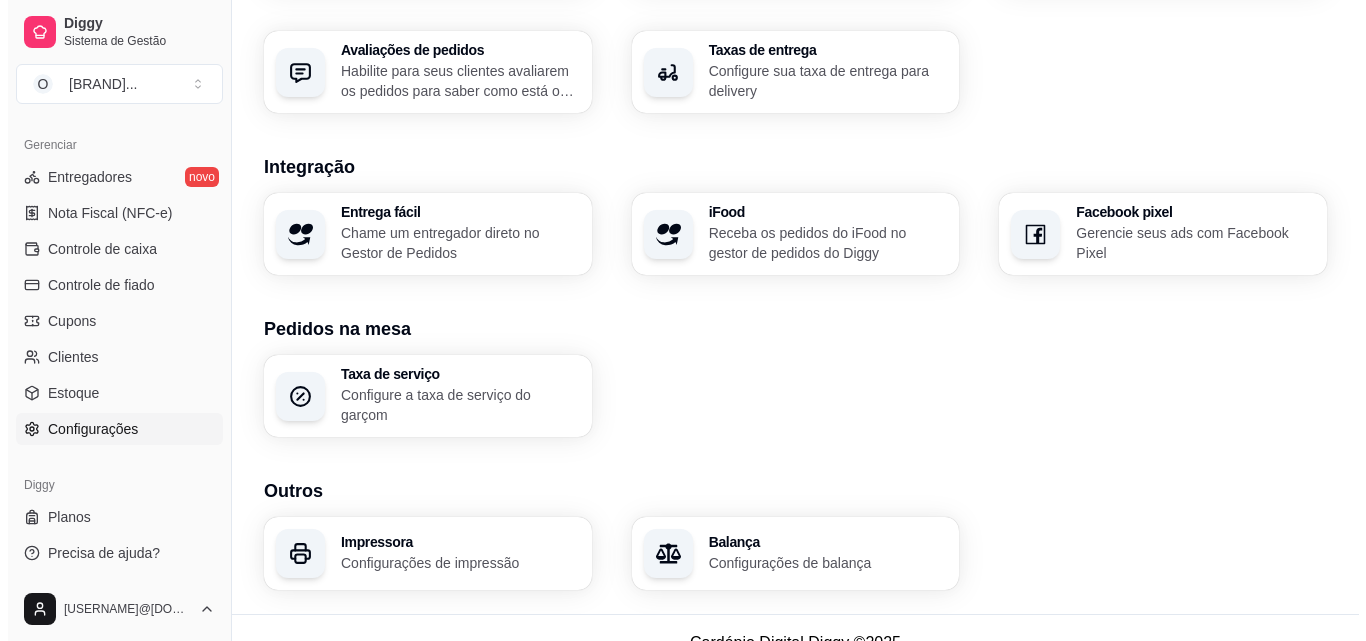 scroll, scrollTop: 760, scrollLeft: 0, axis: vertical 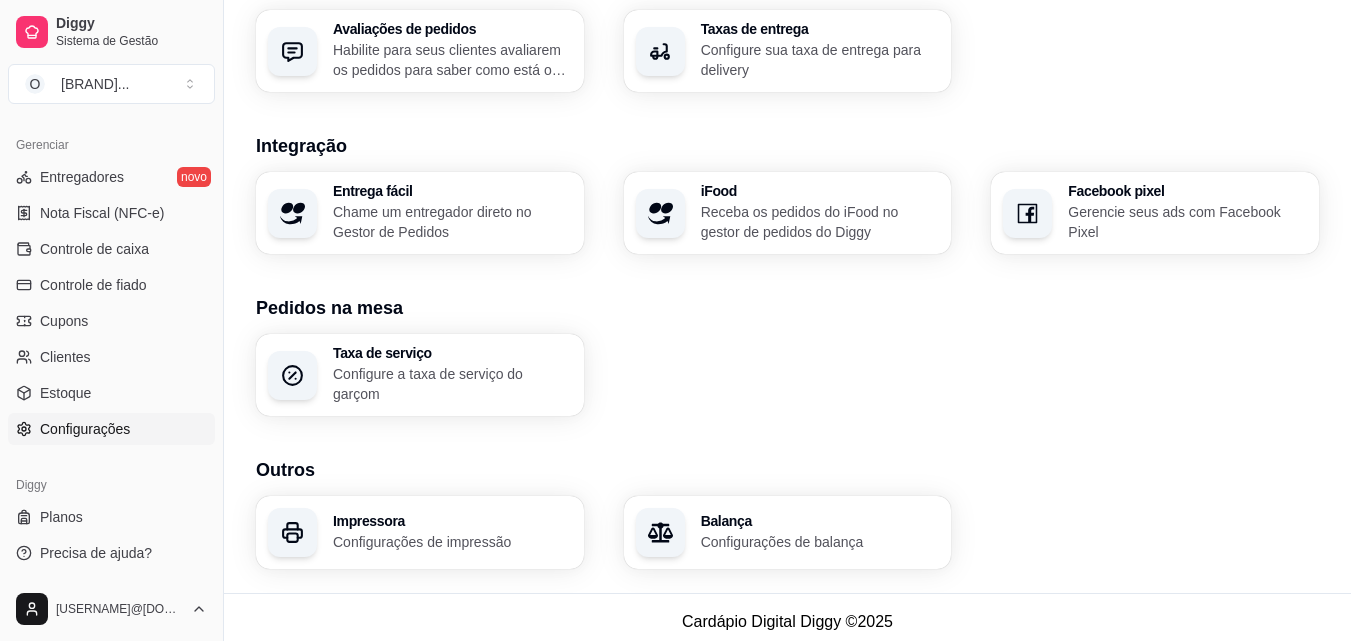 click on "Configurações de impressão" at bounding box center (452, 542) 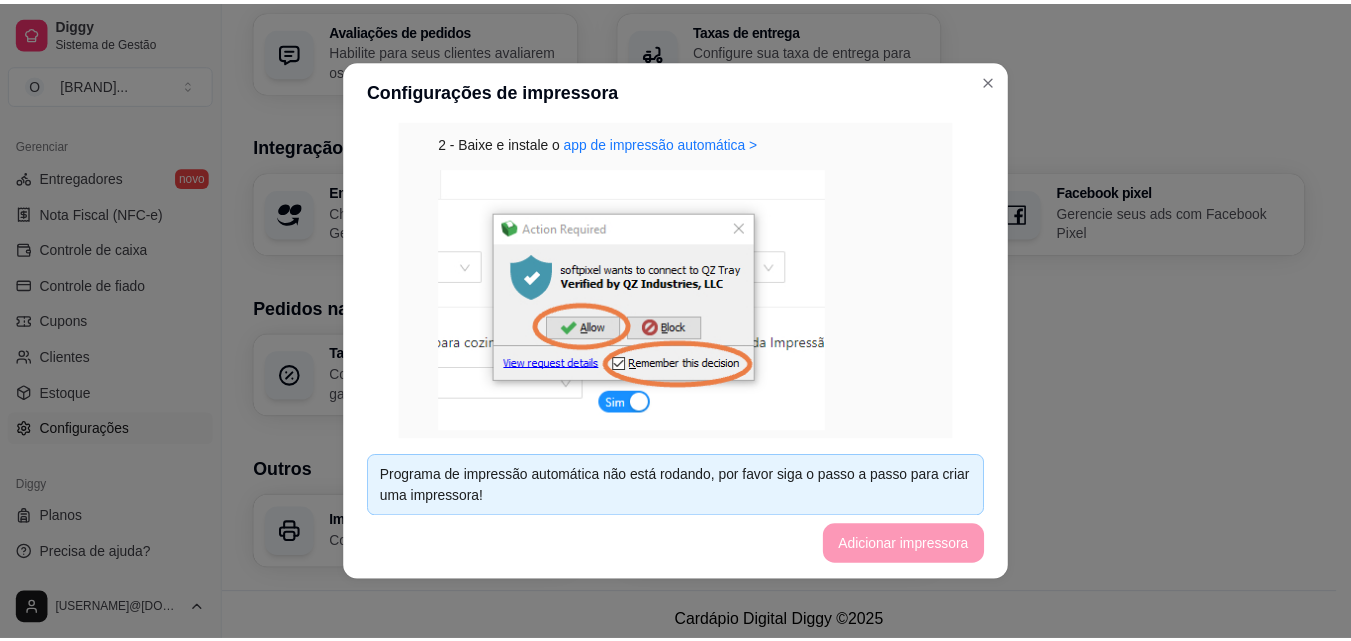 scroll, scrollTop: 726, scrollLeft: 0, axis: vertical 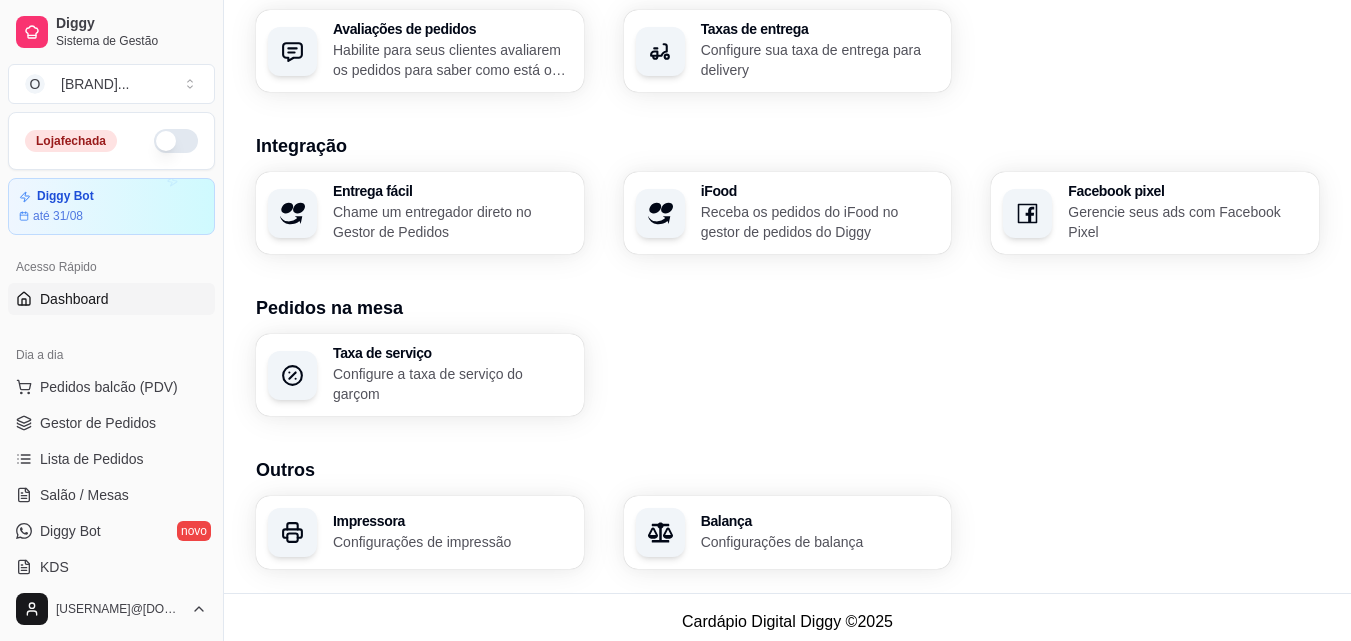click on "Dashboard" at bounding box center (74, 299) 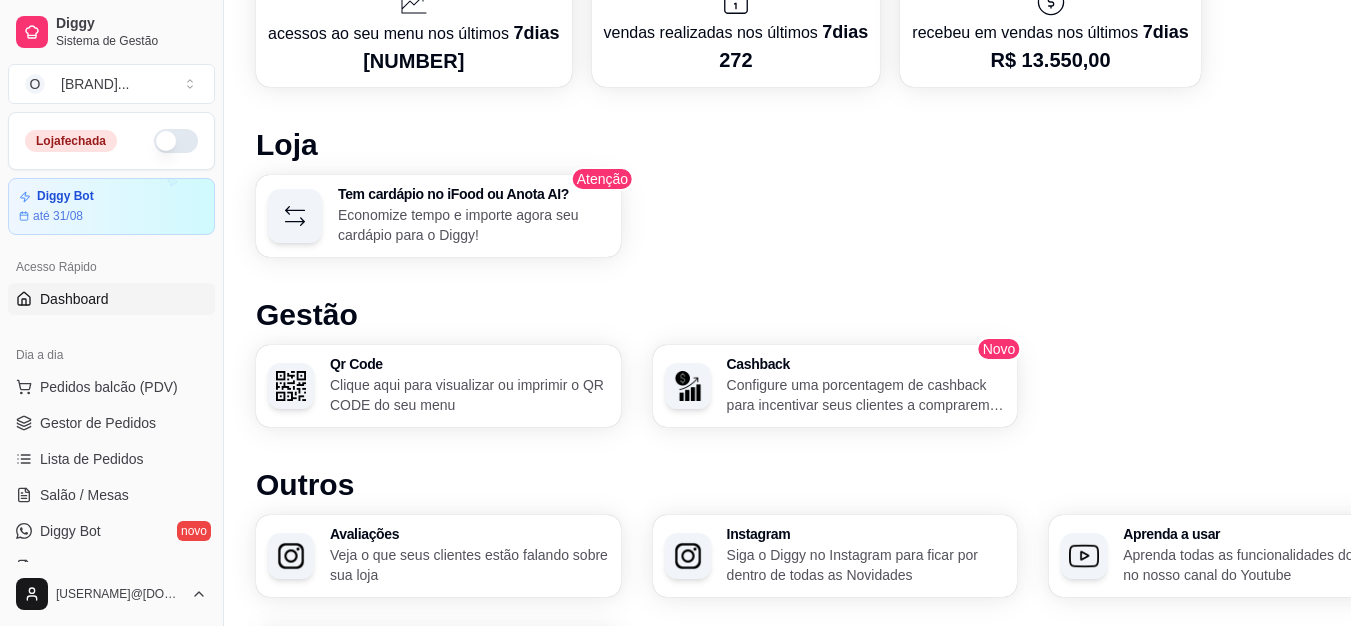 scroll, scrollTop: 1155, scrollLeft: 0, axis: vertical 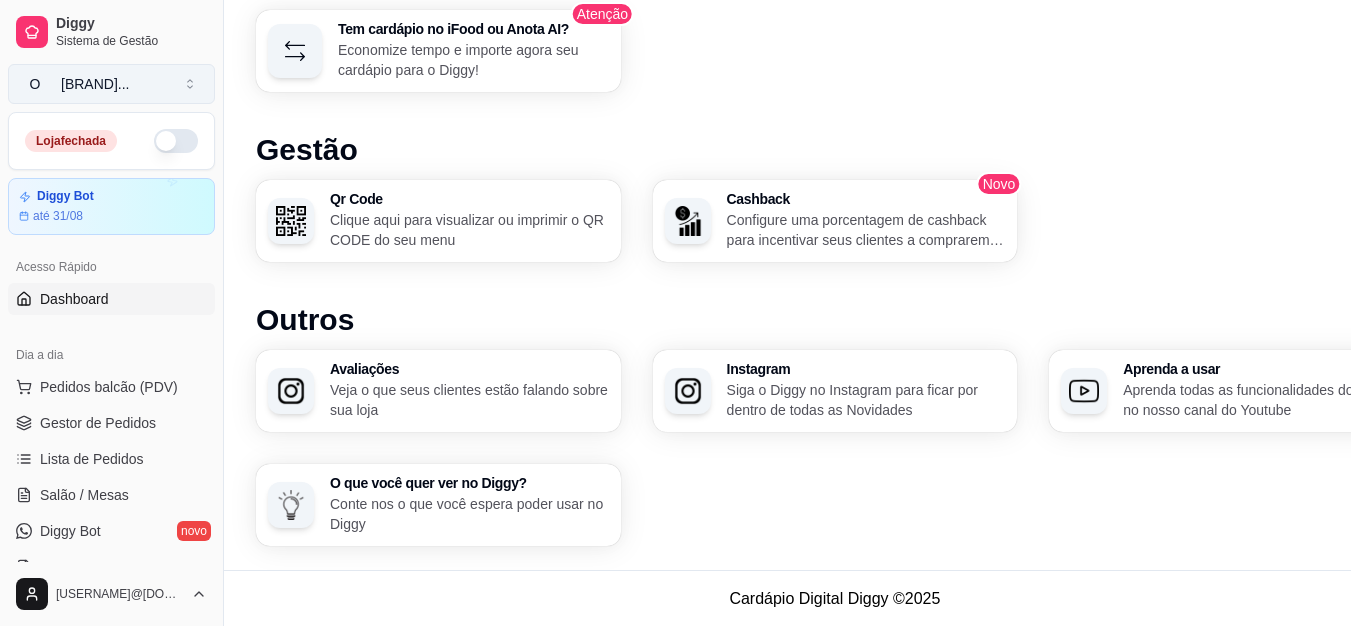 click on "[BRAND] ..." at bounding box center (95, 84) 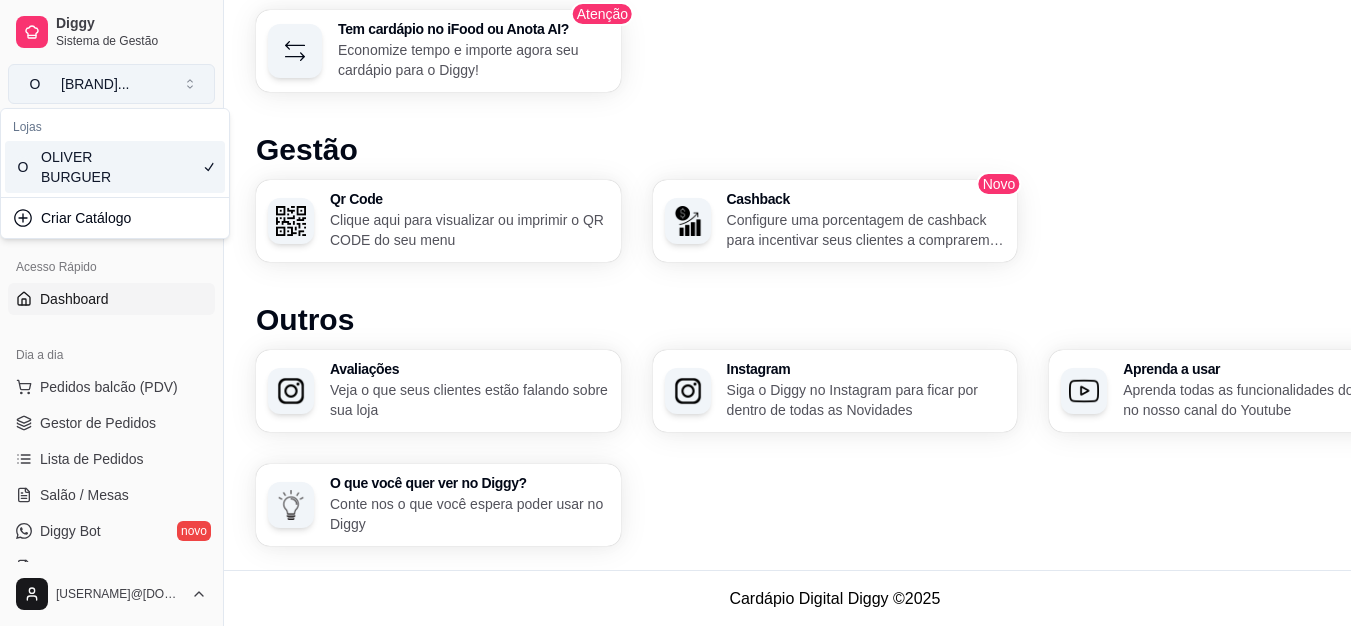 click on "[BRAND] ..." at bounding box center (95, 84) 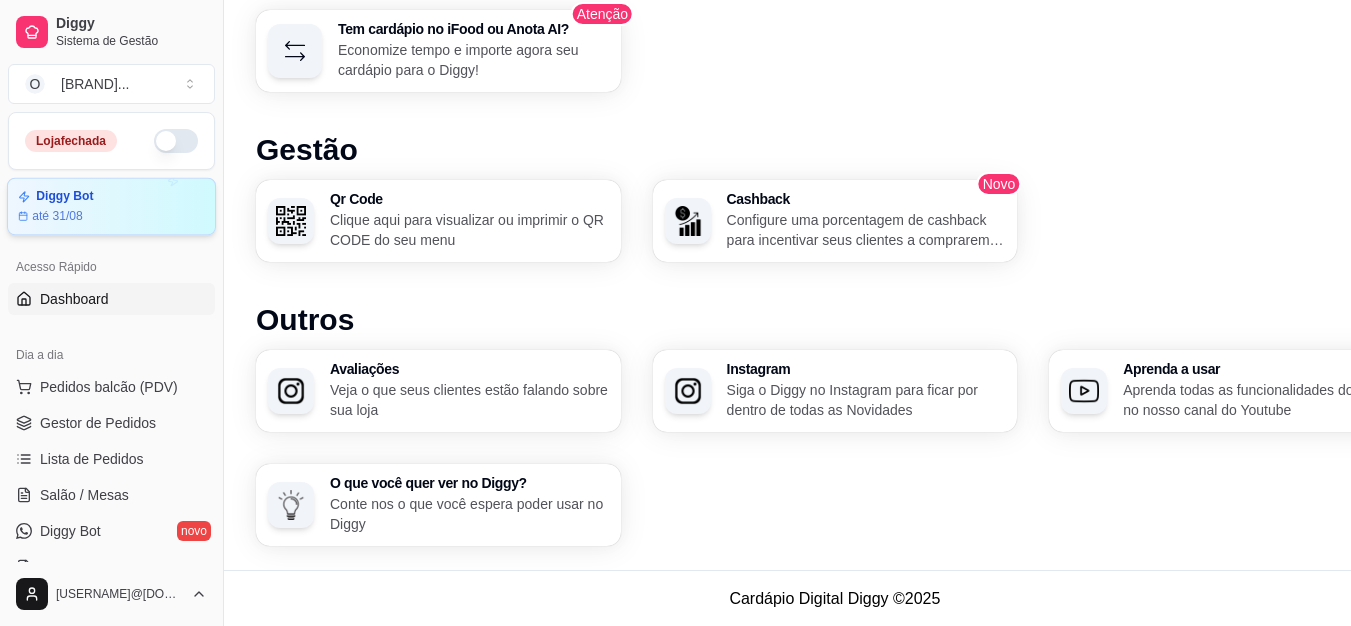 click on "Diggy Bot até 31/08" at bounding box center (111, 206) 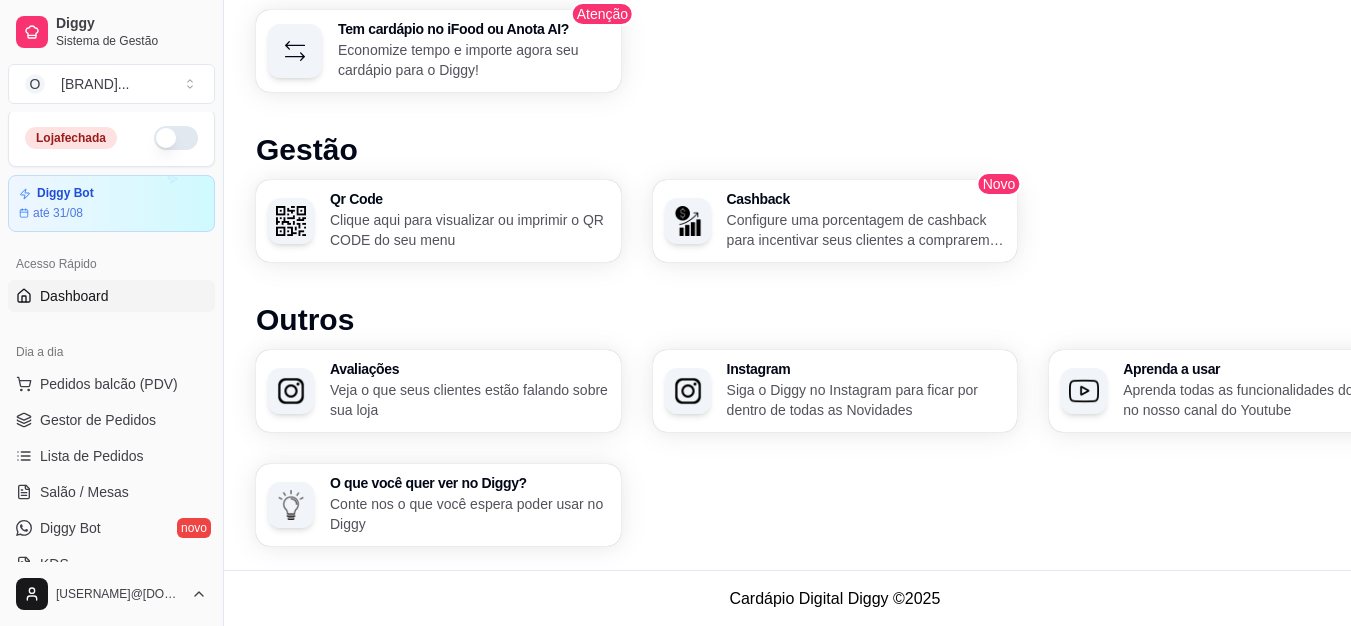 scroll, scrollTop: 0, scrollLeft: 0, axis: both 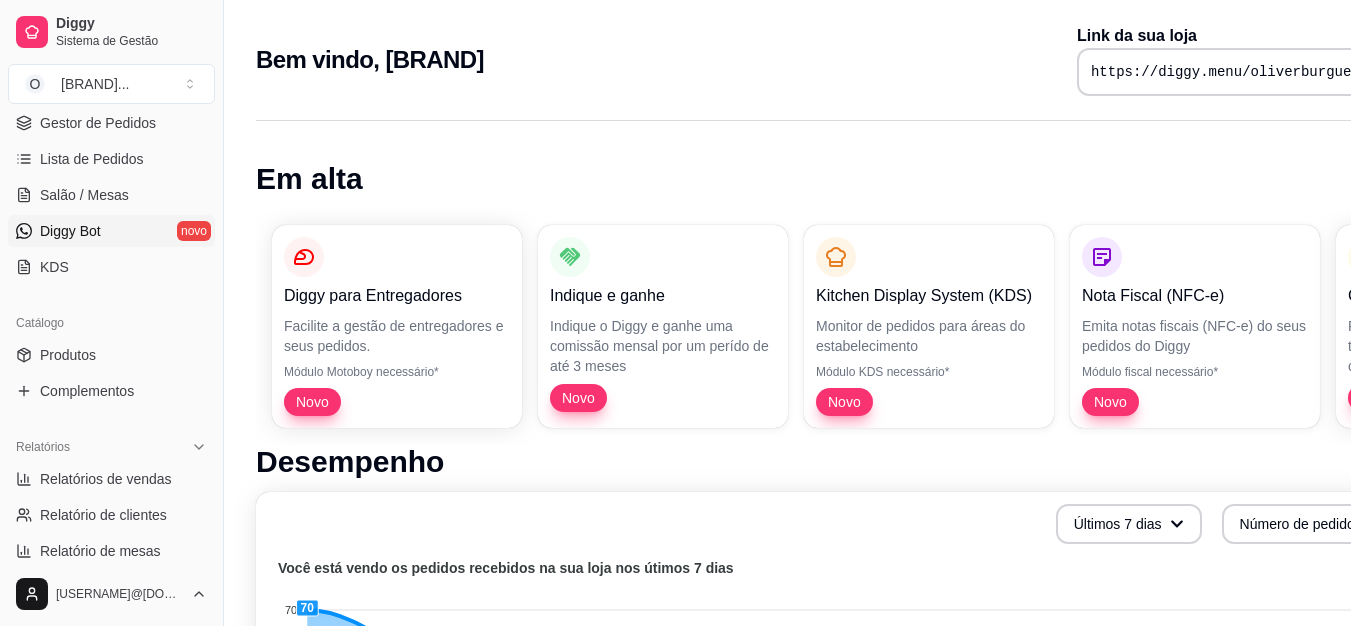 click on "Diggy Bot novo" at bounding box center (111, 231) 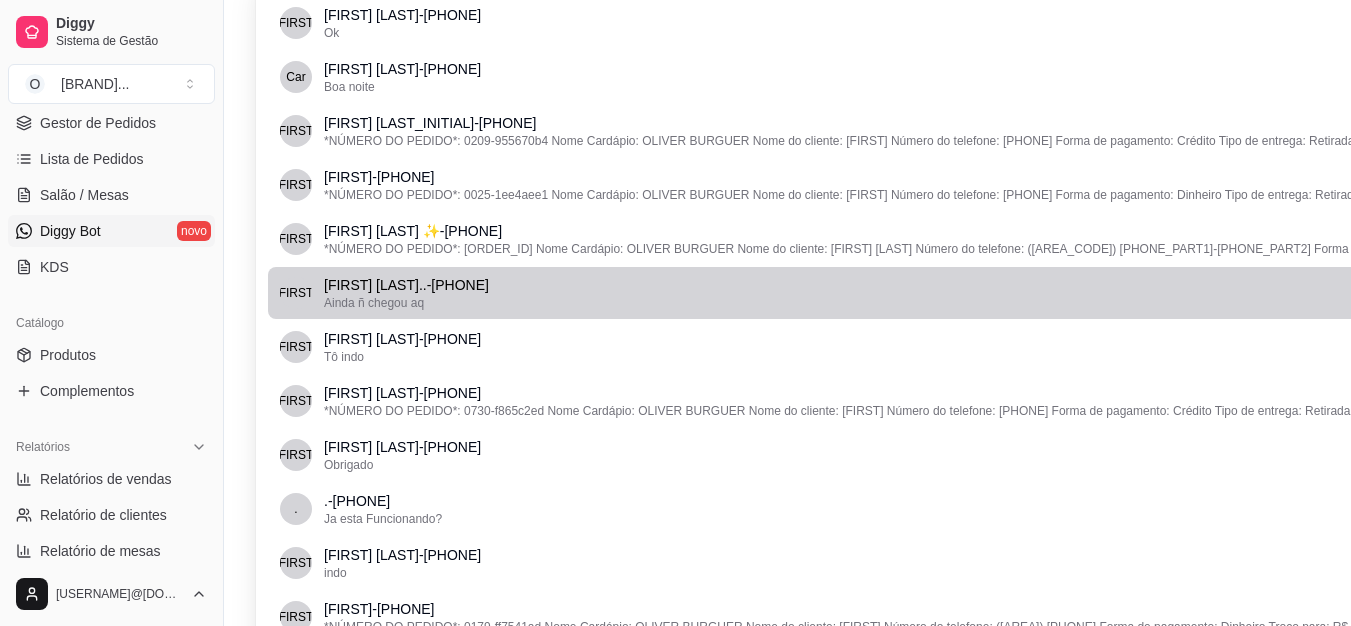 scroll, scrollTop: 0, scrollLeft: 0, axis: both 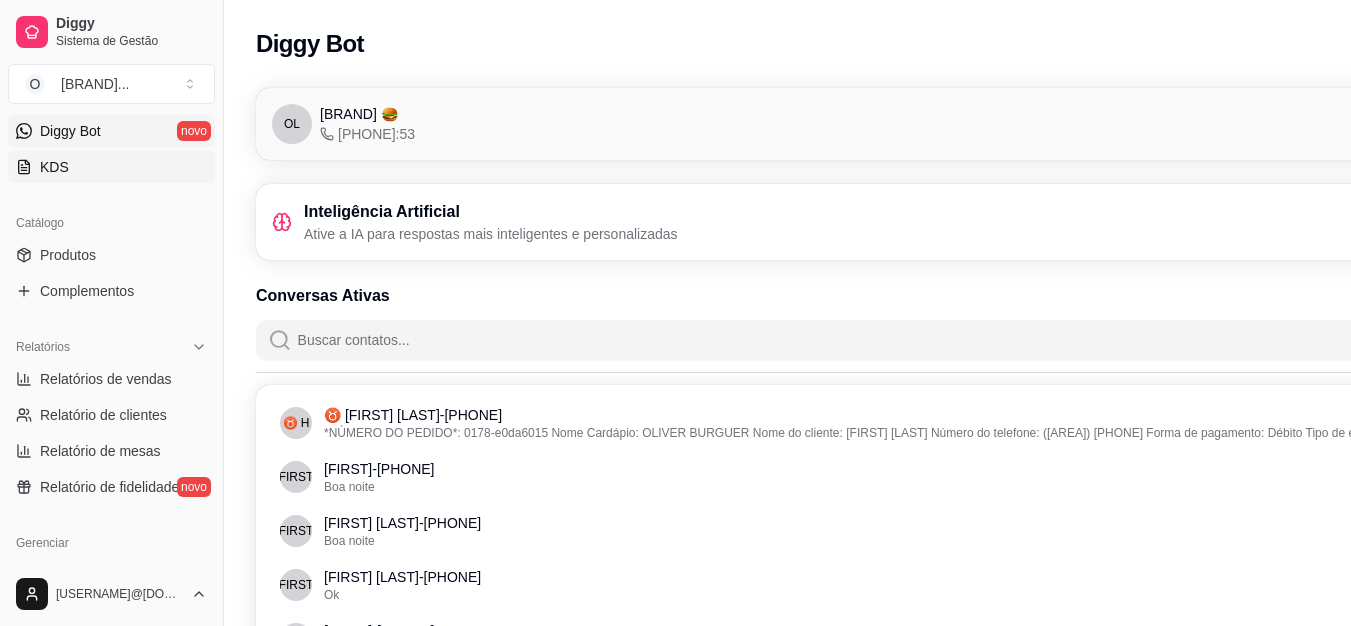 click on "KDS" at bounding box center (111, 167) 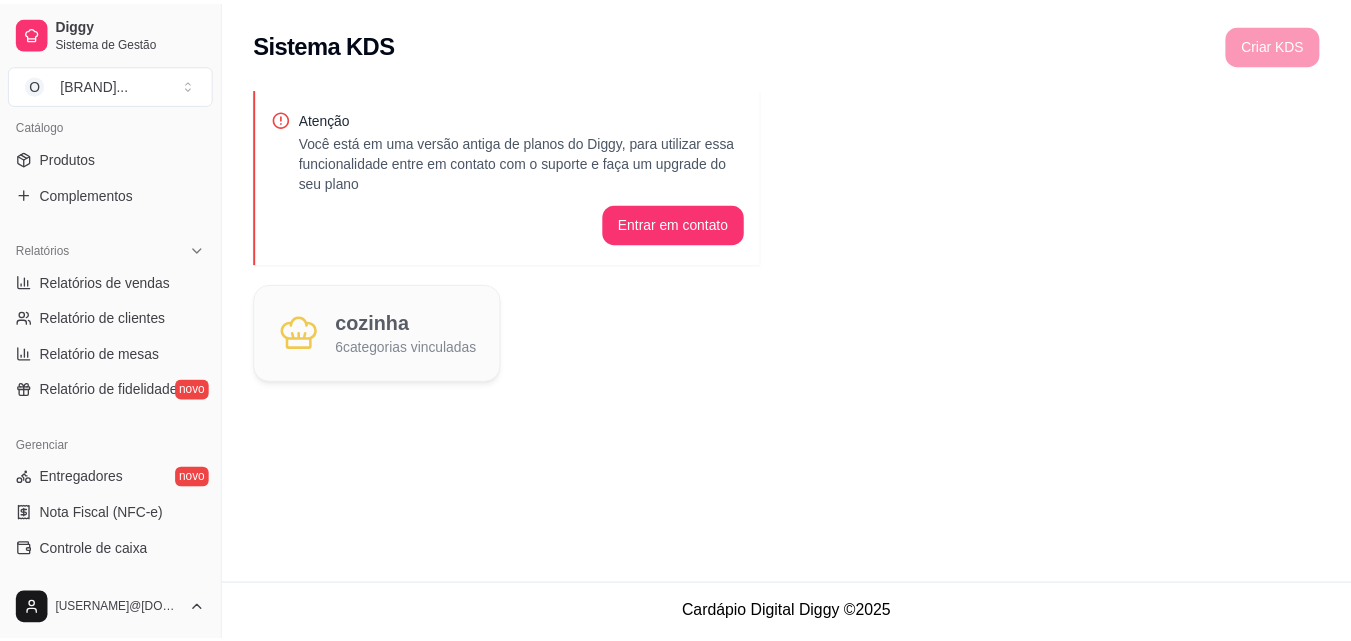 scroll, scrollTop: 700, scrollLeft: 0, axis: vertical 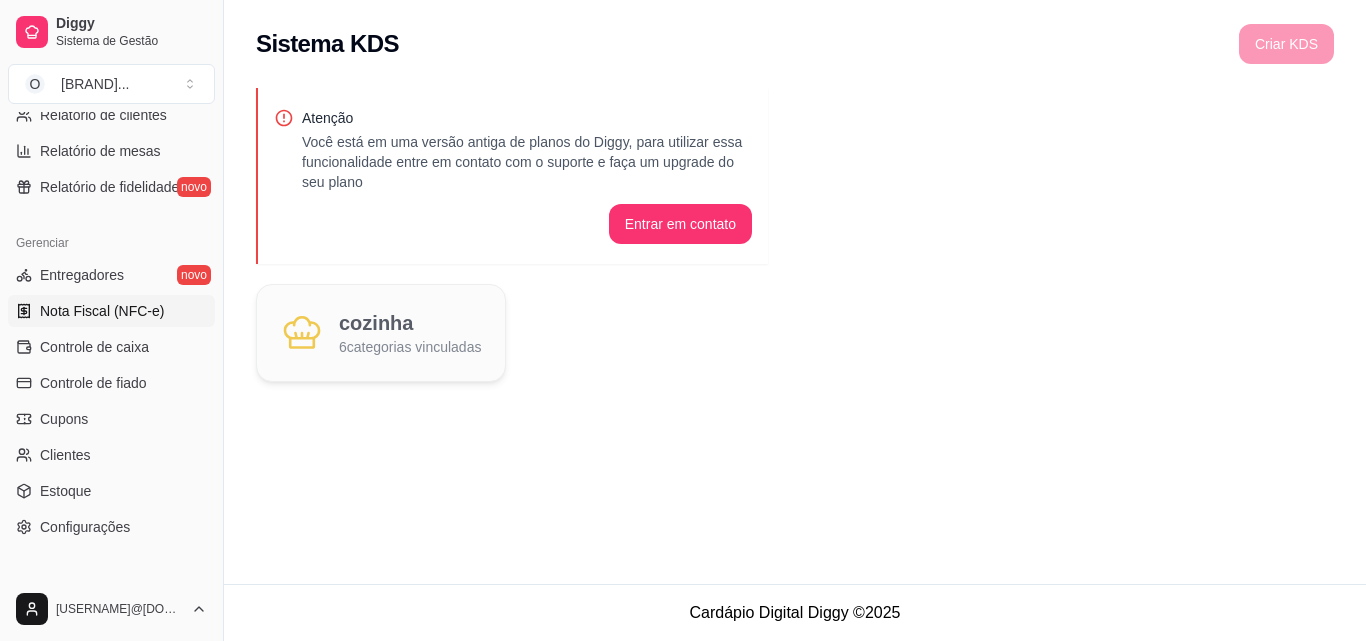click on "Nota Fiscal (NFC-e)" at bounding box center (102, 311) 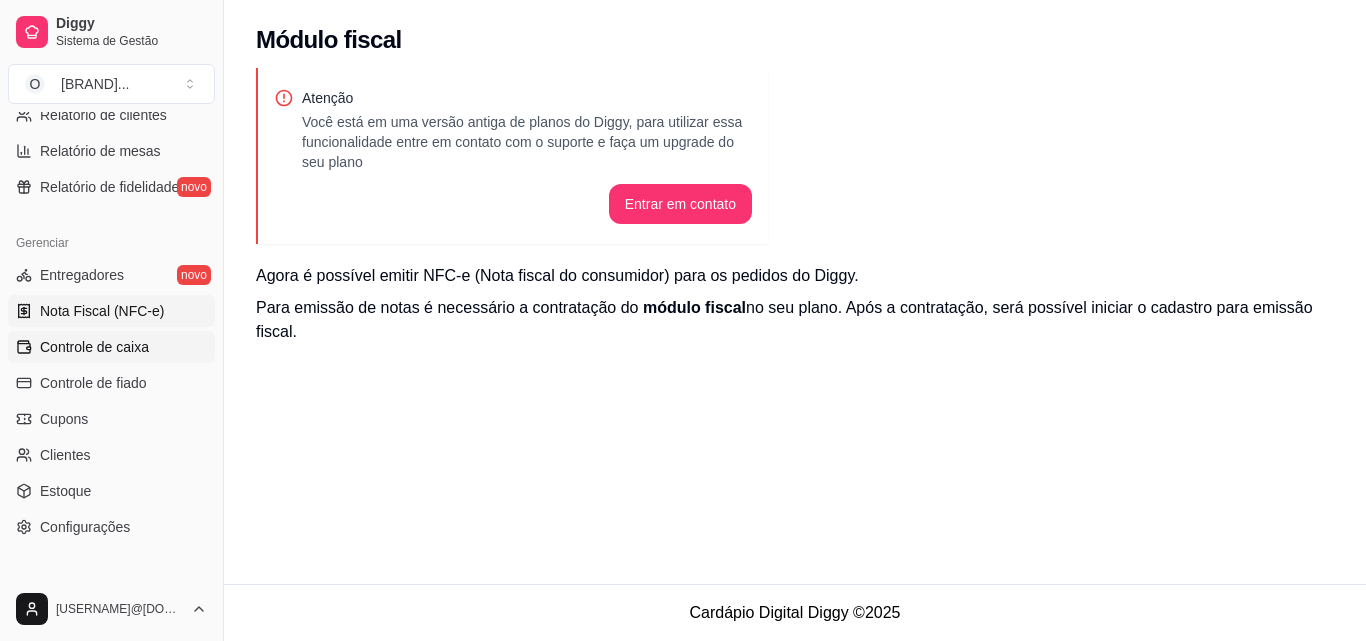 click on "Controle de caixa" at bounding box center [111, 347] 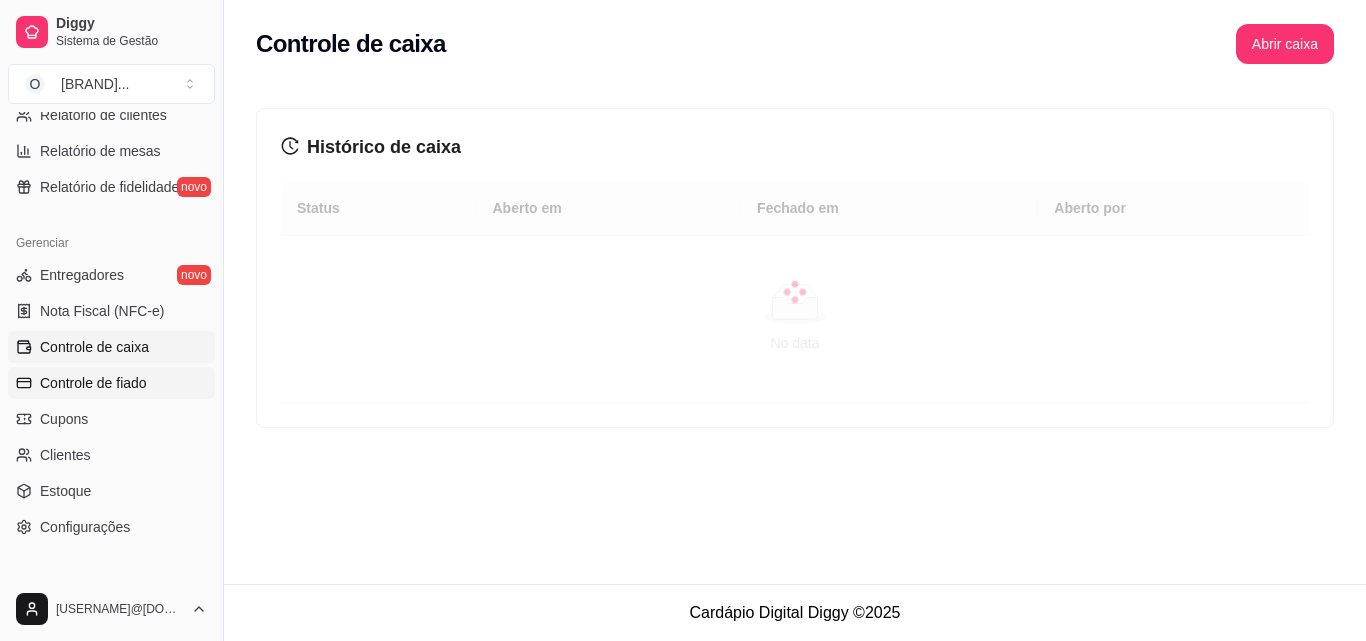 click on "Controle de fiado" at bounding box center [93, 383] 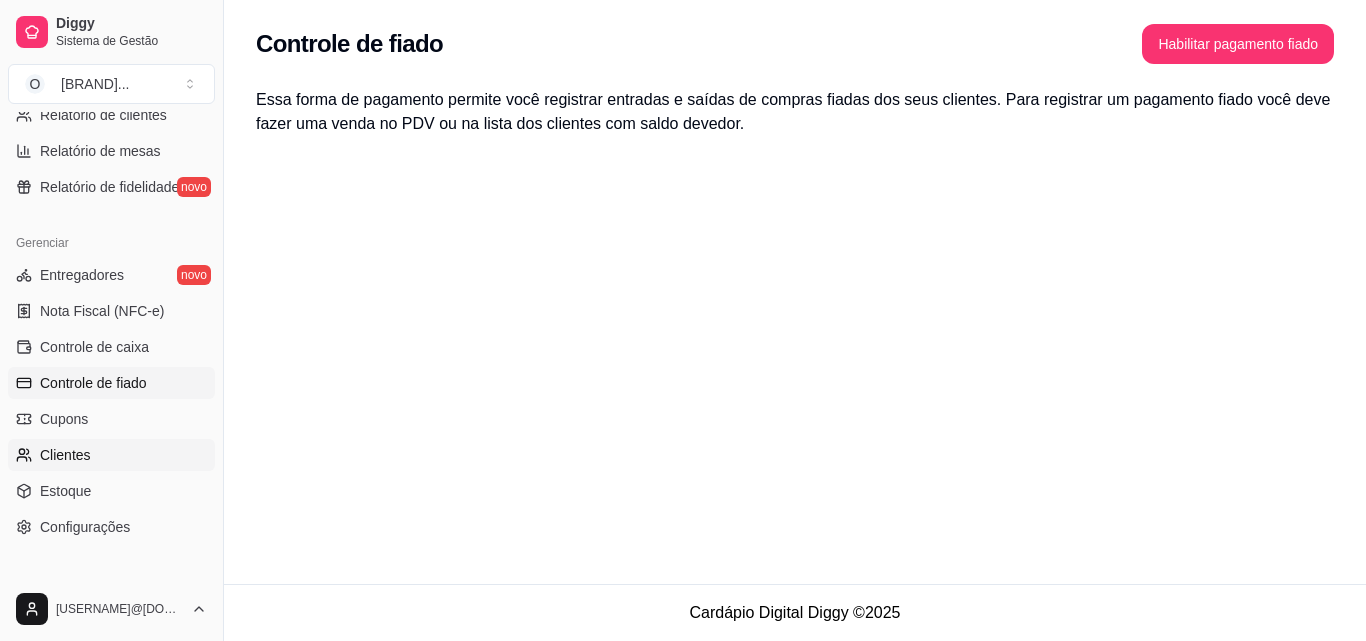 click on "Clientes" at bounding box center [111, 455] 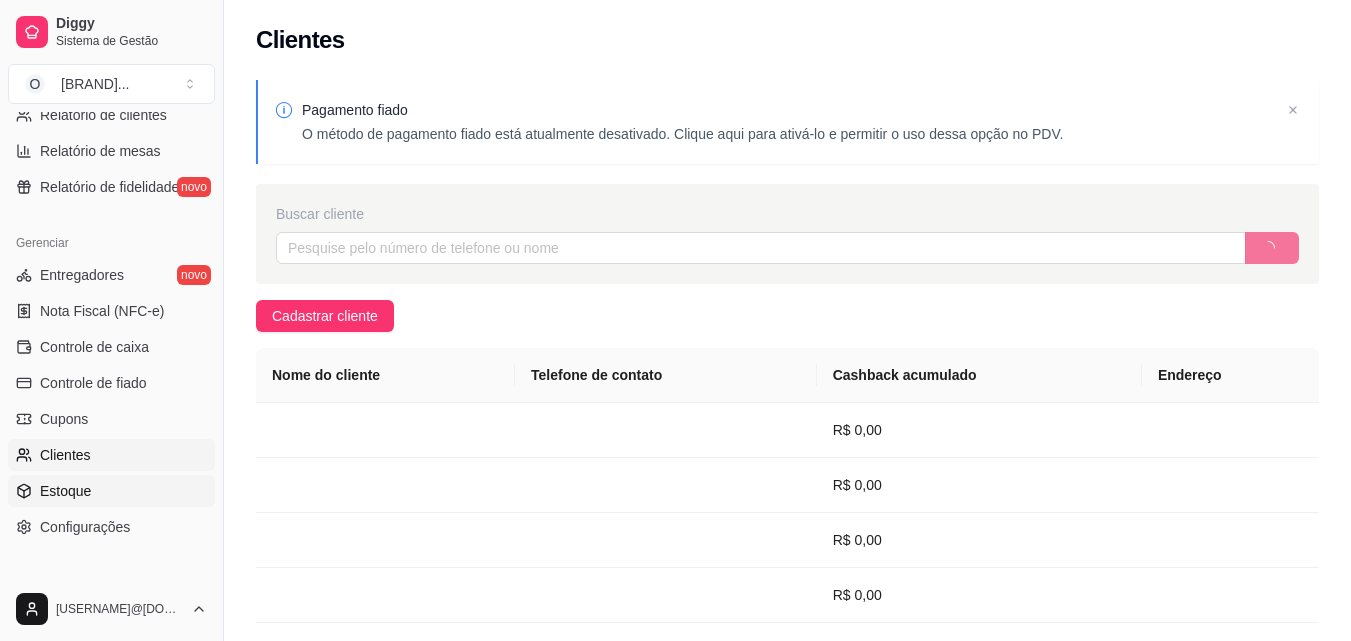 click on "Estoque" at bounding box center [111, 491] 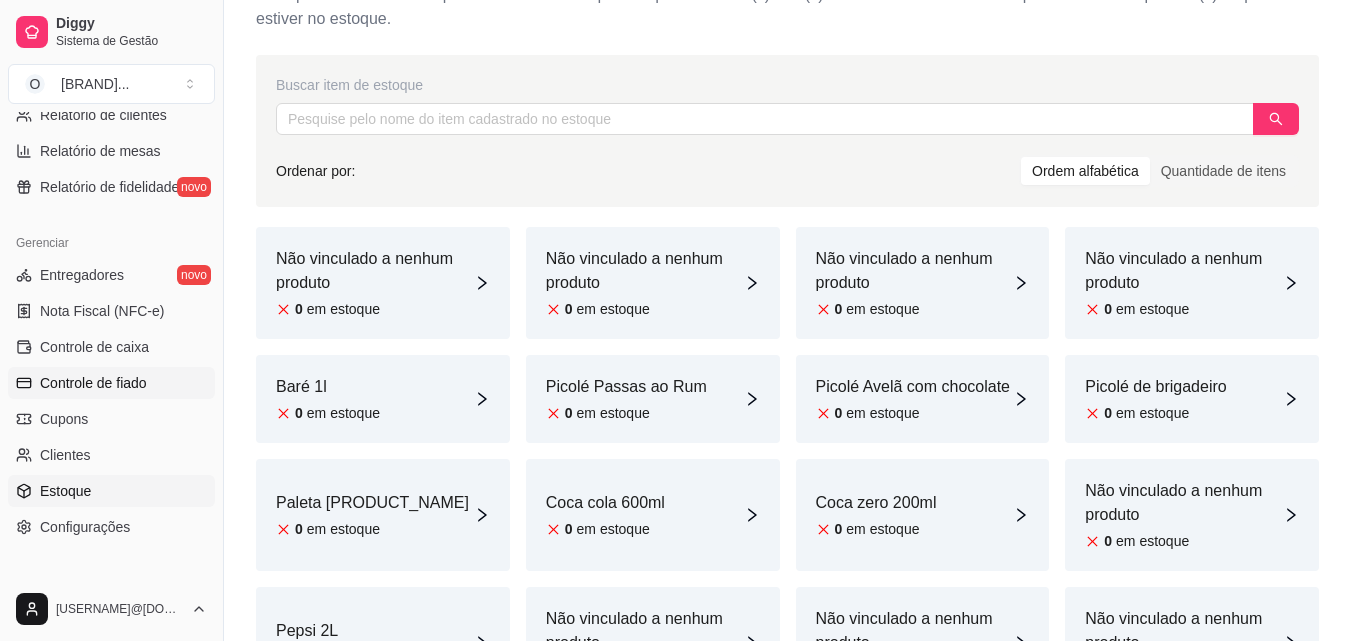 scroll, scrollTop: 400, scrollLeft: 0, axis: vertical 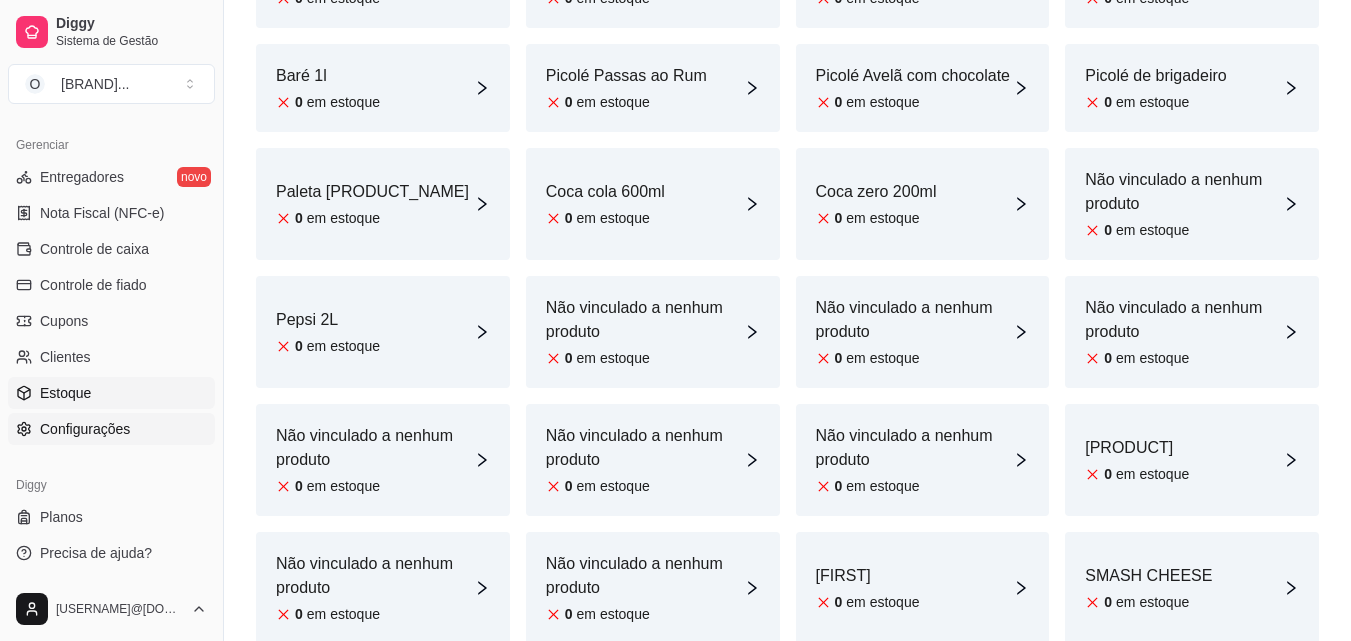 click on "Configurações" at bounding box center (85, 429) 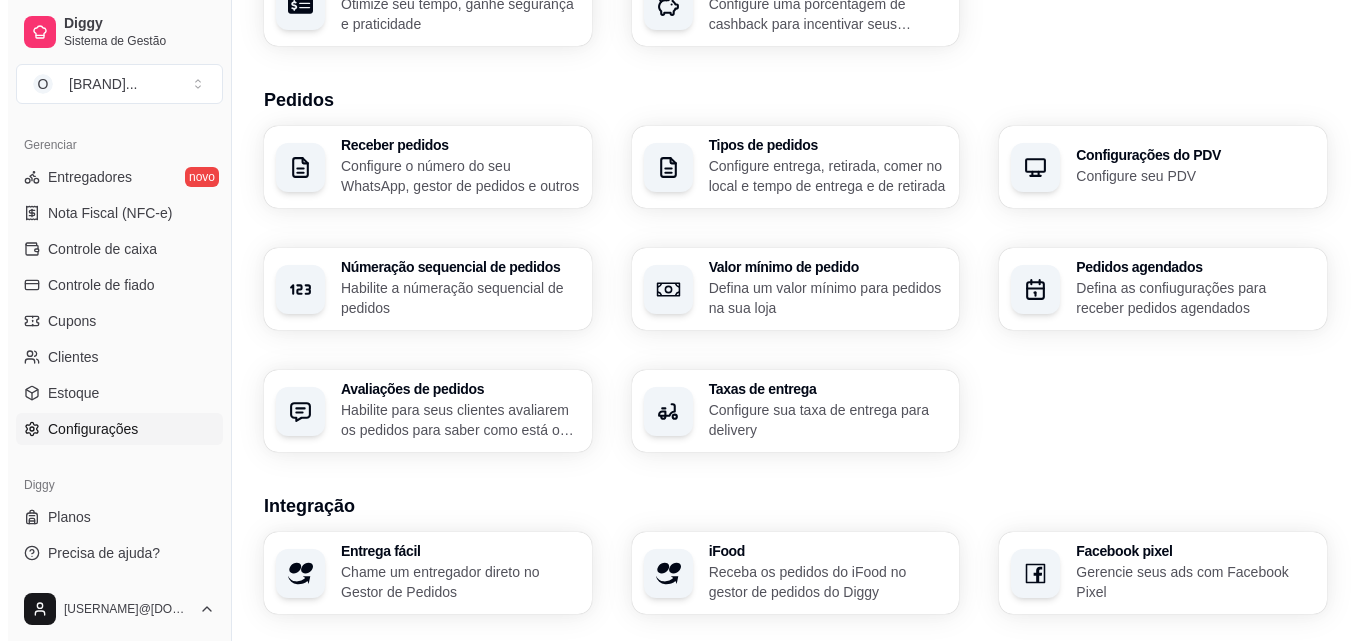 scroll, scrollTop: 0, scrollLeft: 0, axis: both 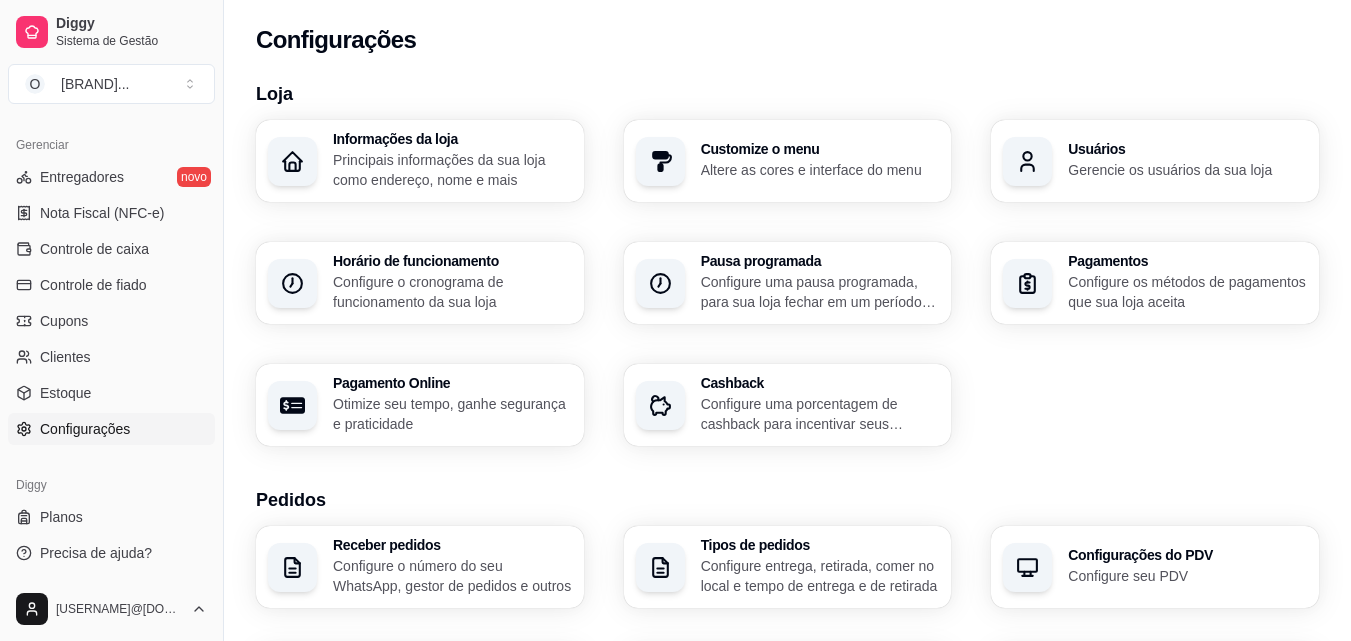 click on "Gerencie os usuários da sua loja" at bounding box center [1187, 170] 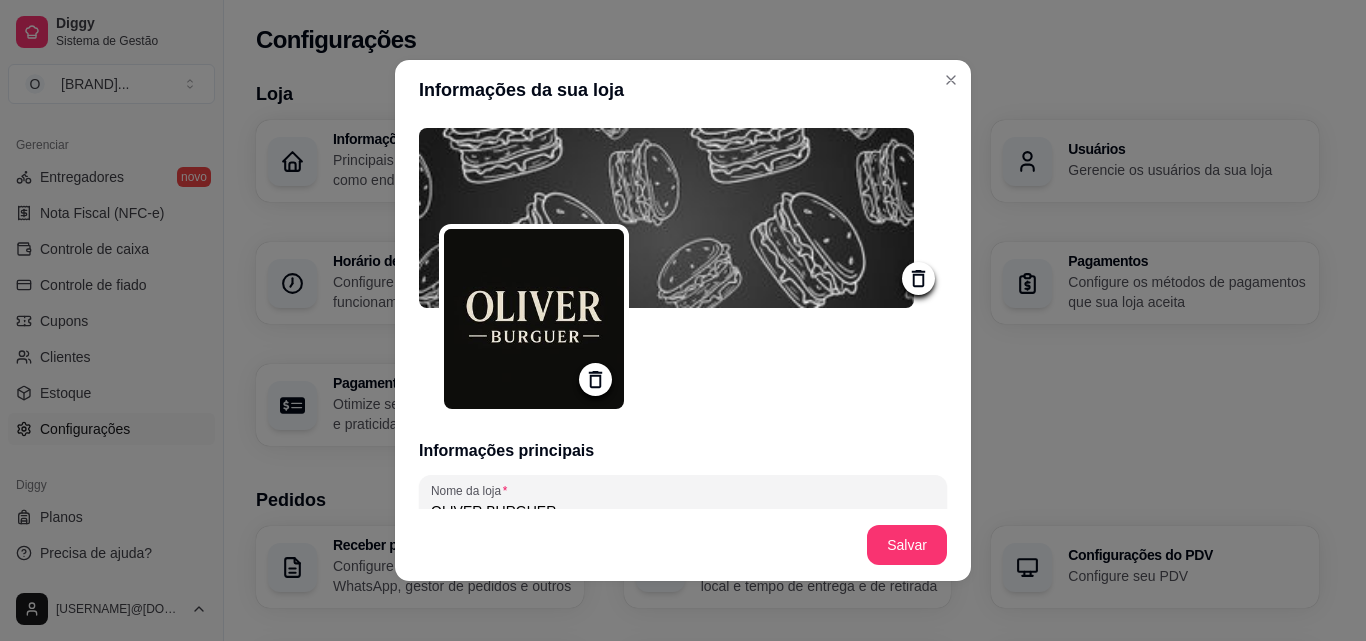 type 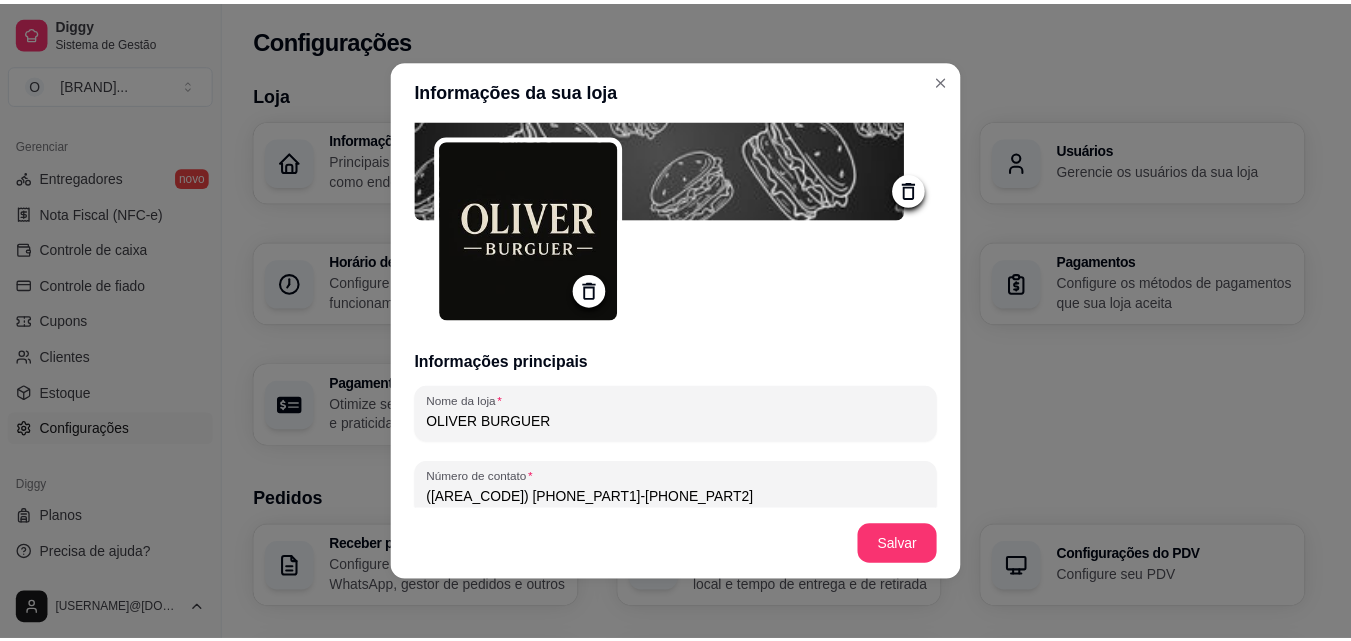 scroll, scrollTop: 0, scrollLeft: 0, axis: both 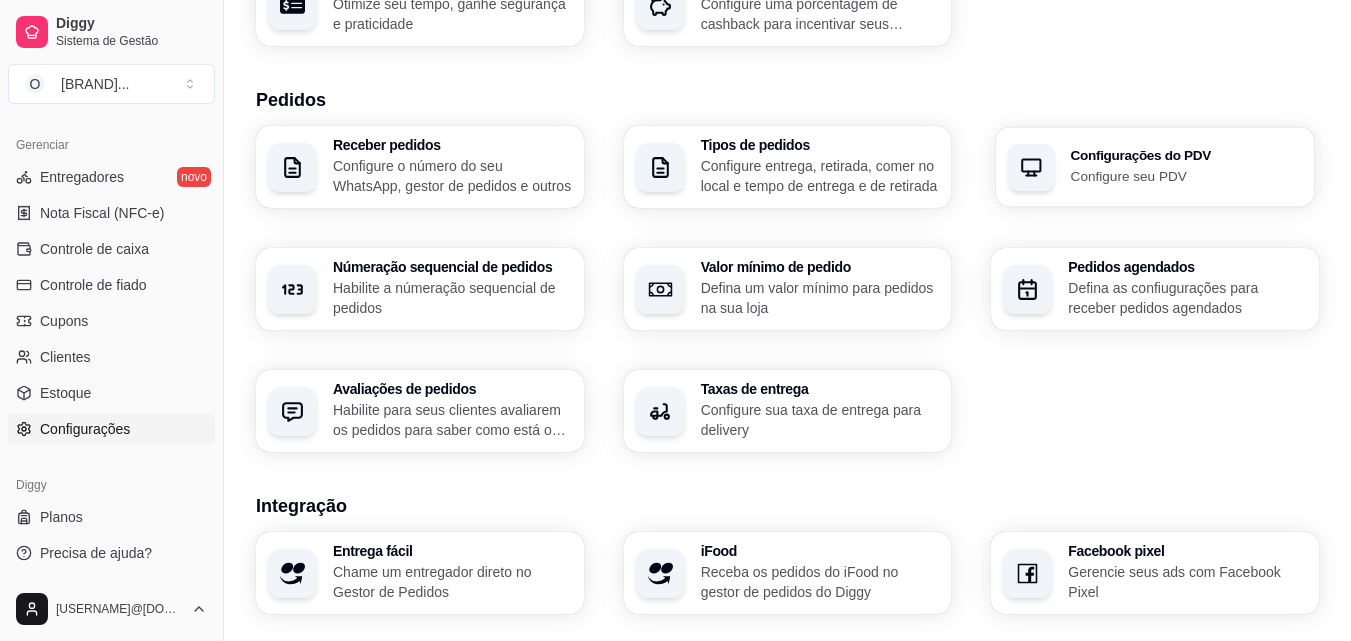 click on "Configurações do PDV Configure seu PDV" at bounding box center (1155, 167) 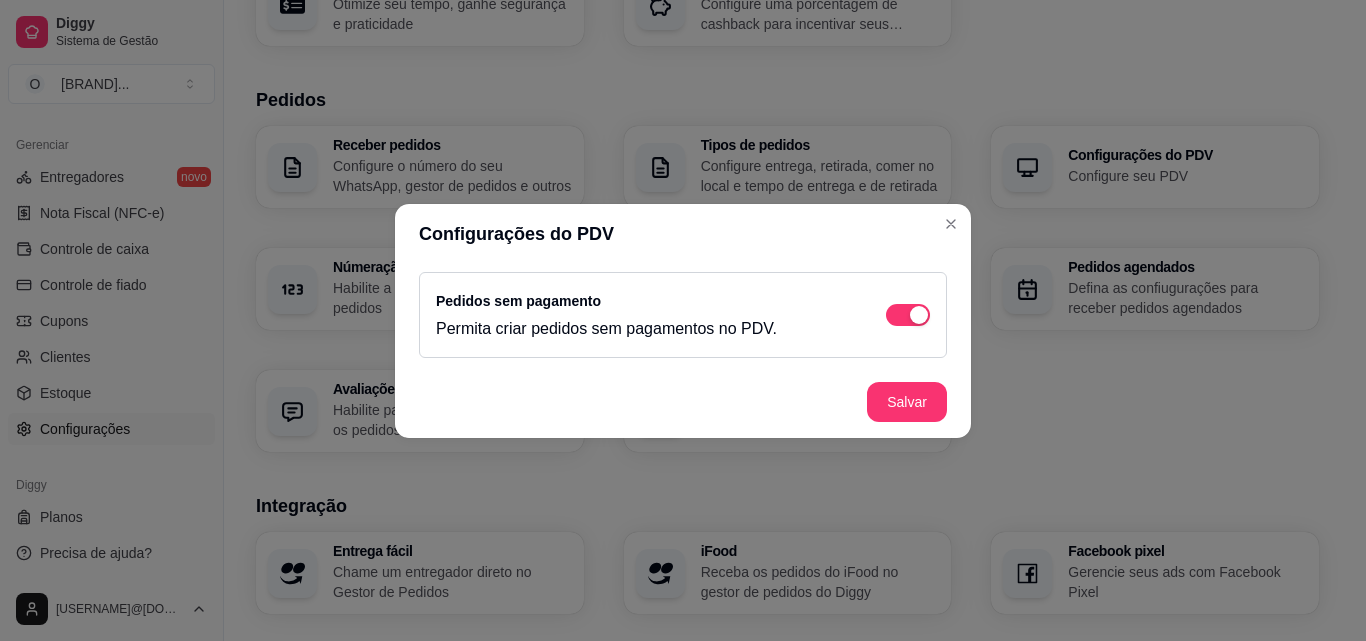 click on "Configurações do PDV" at bounding box center [683, 234] 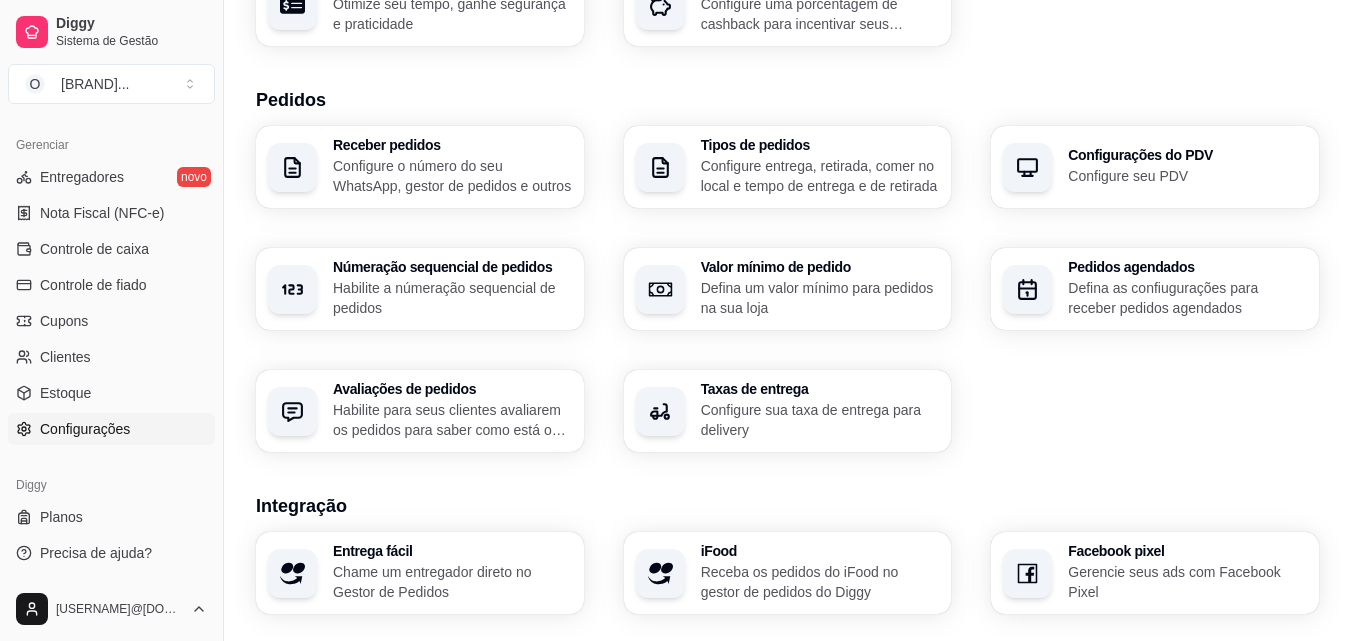 click on "Defina as confiugurações para receber pedidos agendados" at bounding box center (1187, 298) 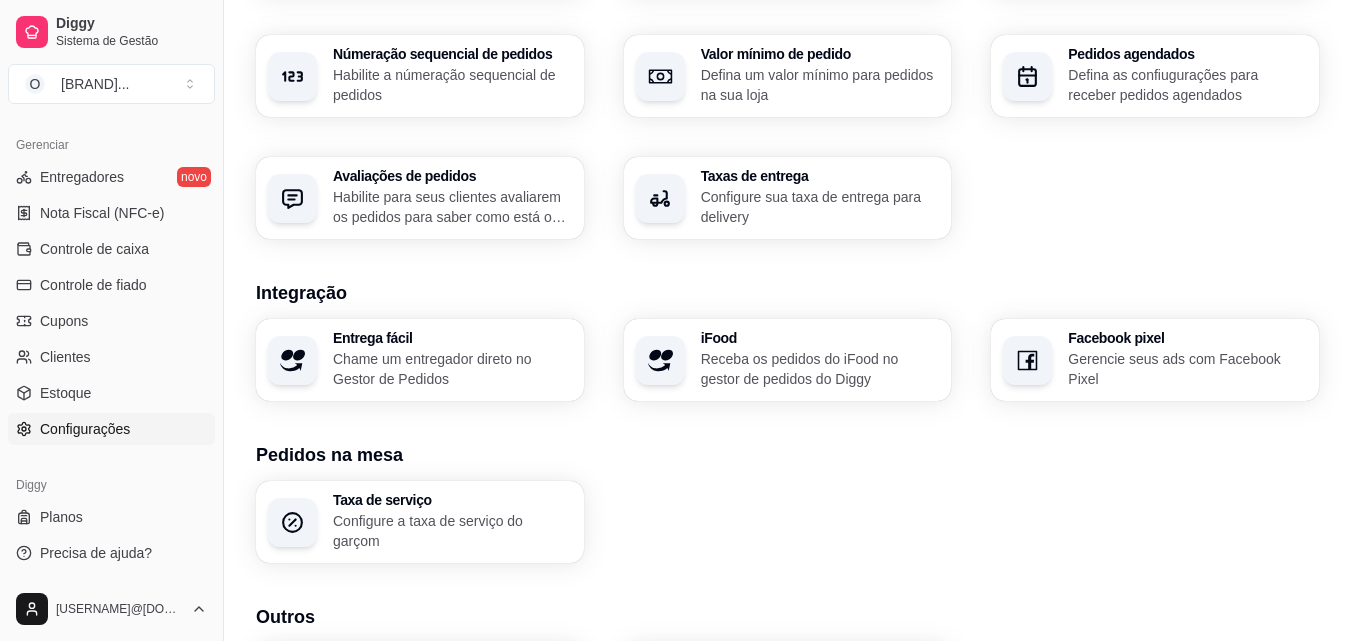 scroll, scrollTop: 760, scrollLeft: 0, axis: vertical 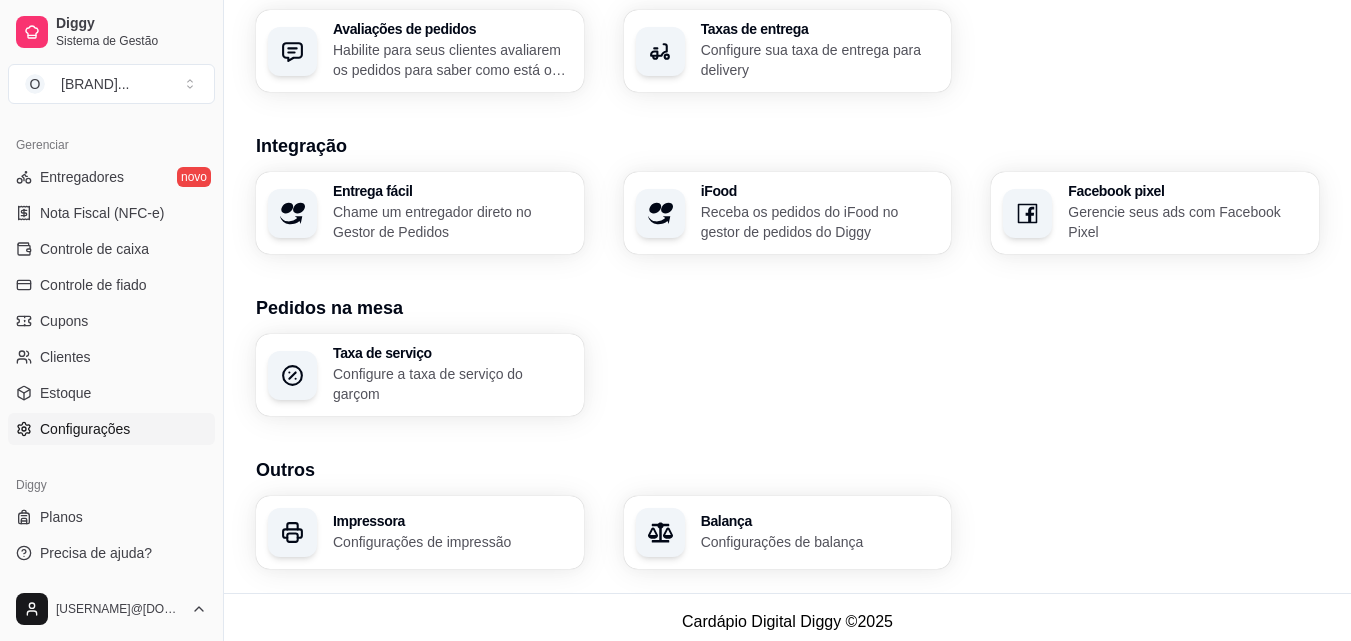 click on "Configure a taxa de serviço do garçom" at bounding box center (452, 384) 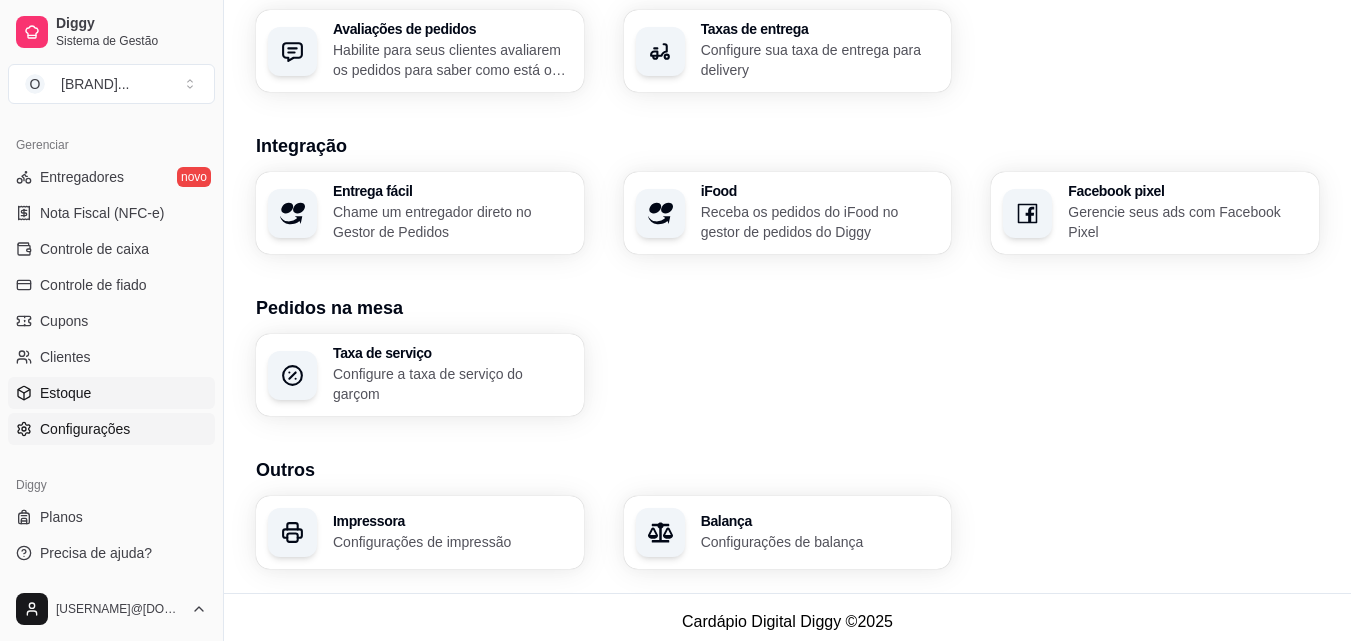 click on "Estoque" at bounding box center [111, 393] 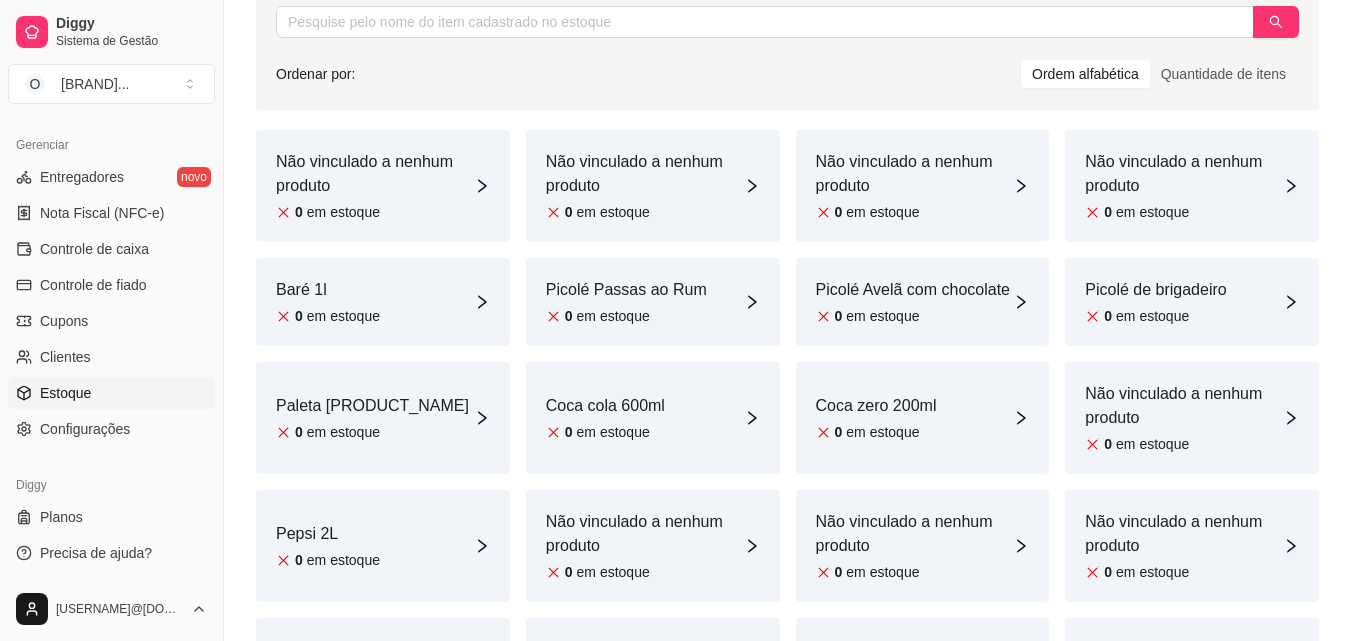 scroll, scrollTop: 400, scrollLeft: 0, axis: vertical 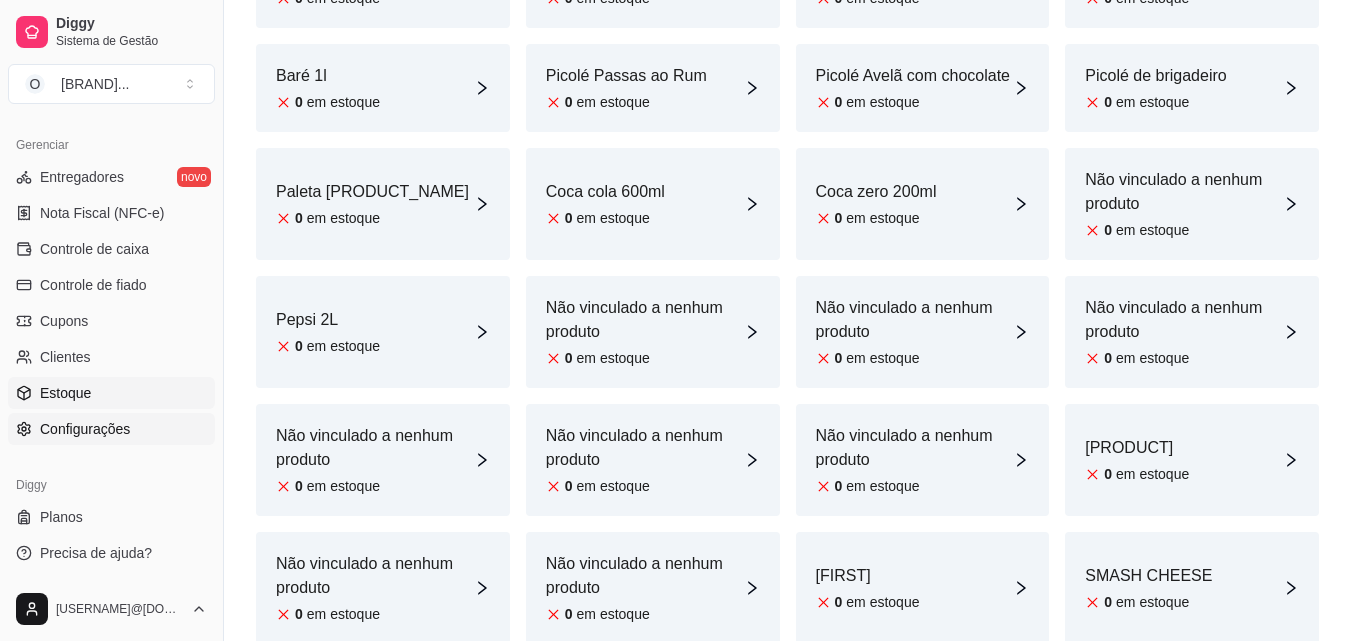 click on "Configurações" at bounding box center (85, 429) 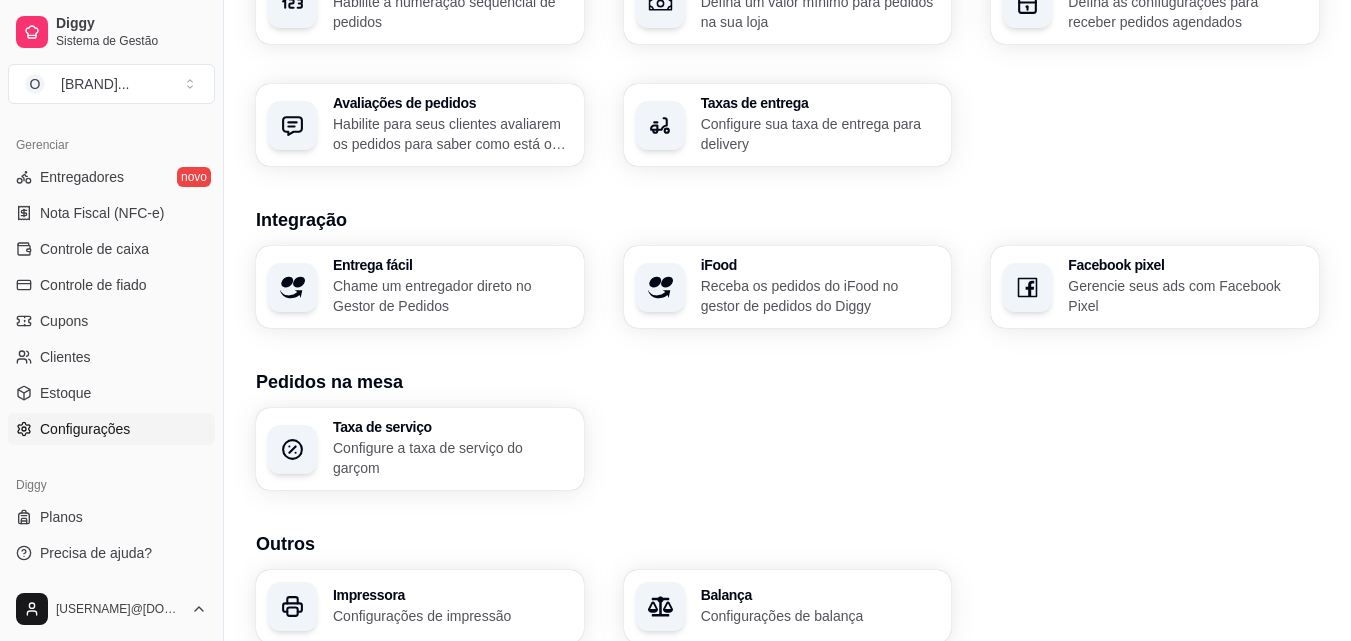 scroll, scrollTop: 760, scrollLeft: 0, axis: vertical 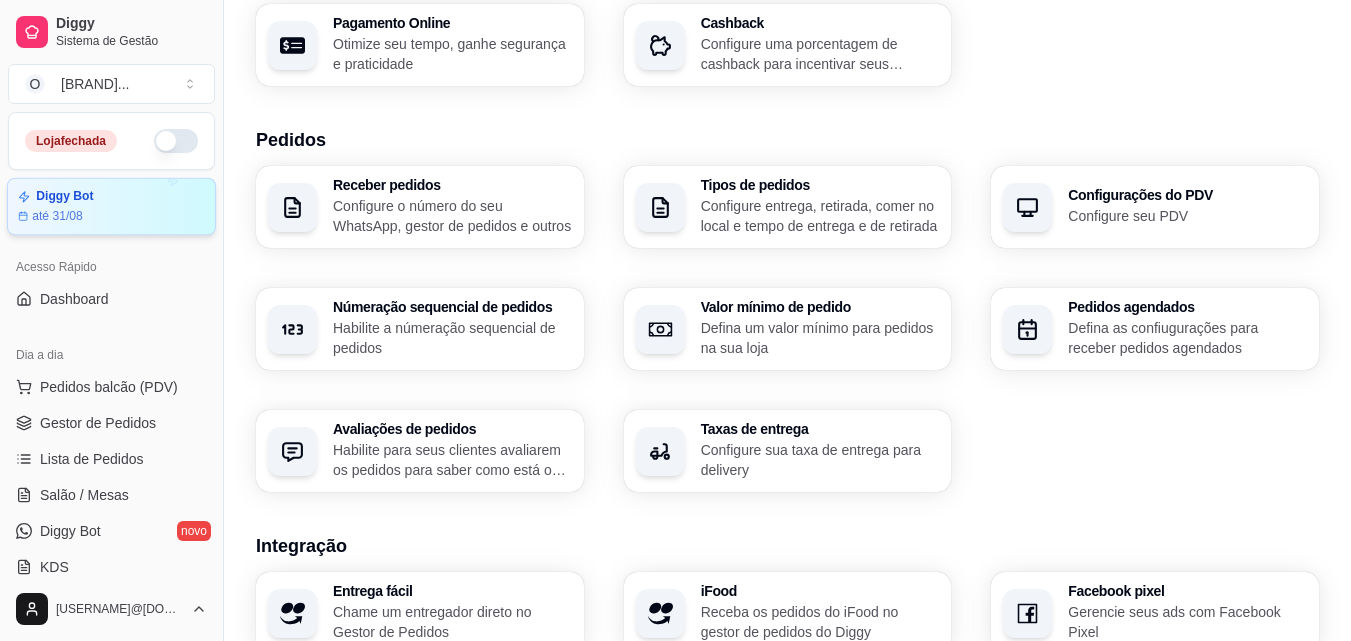 click on "até 31/08" at bounding box center [111, 216] 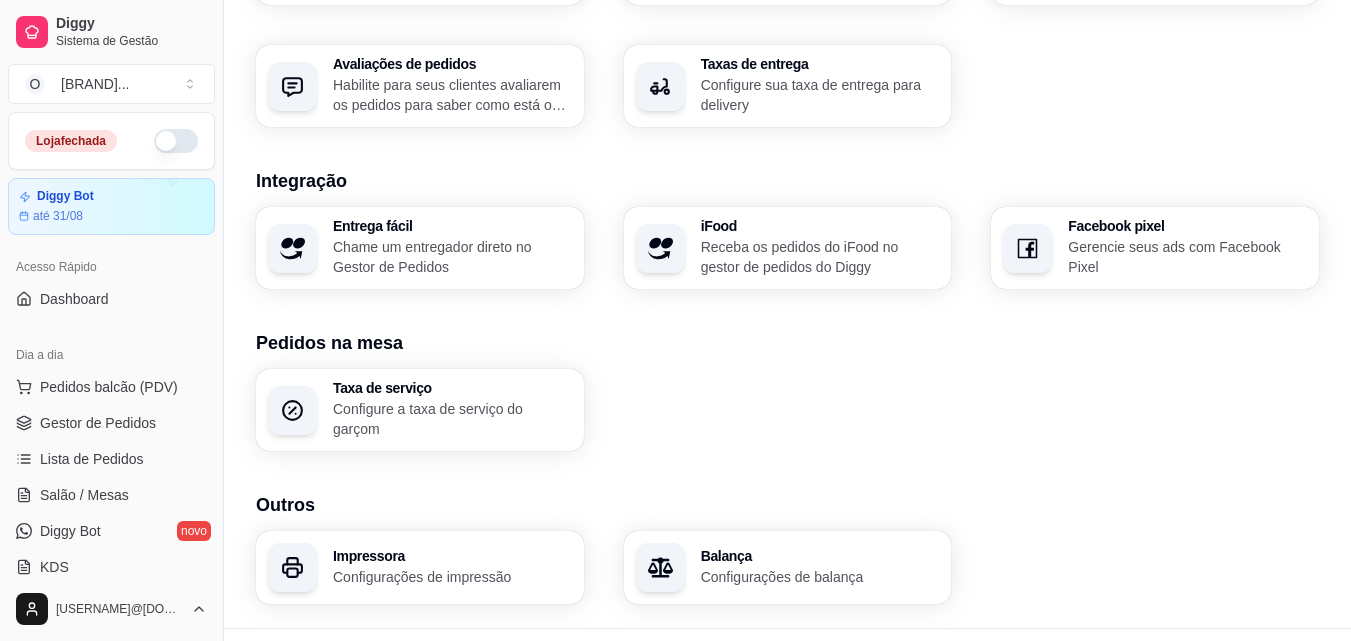 scroll, scrollTop: 760, scrollLeft: 0, axis: vertical 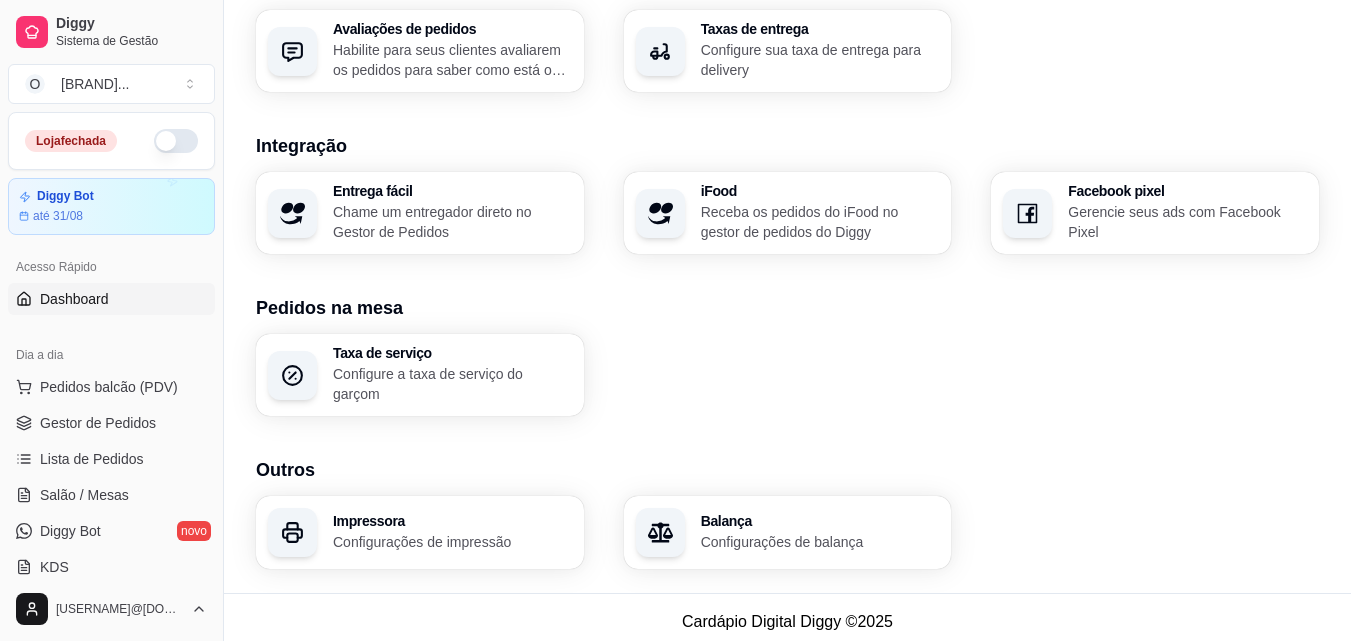 click on "Dashboard" at bounding box center (111, 299) 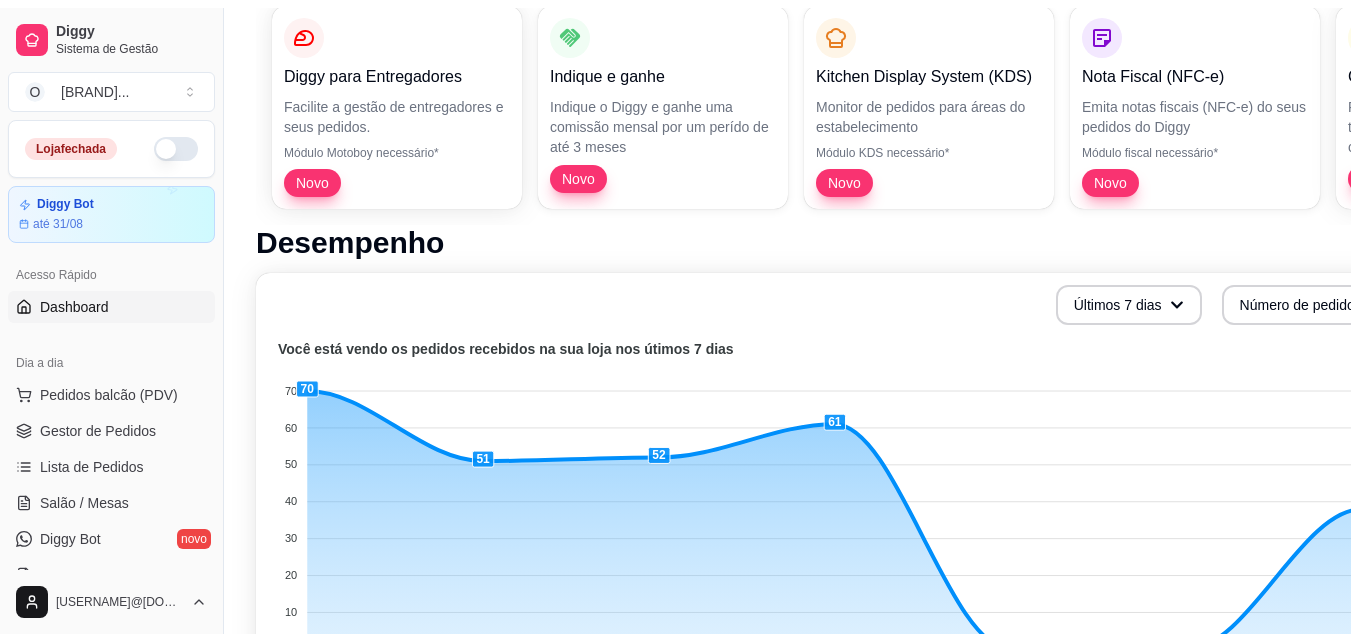 scroll, scrollTop: 0, scrollLeft: 0, axis: both 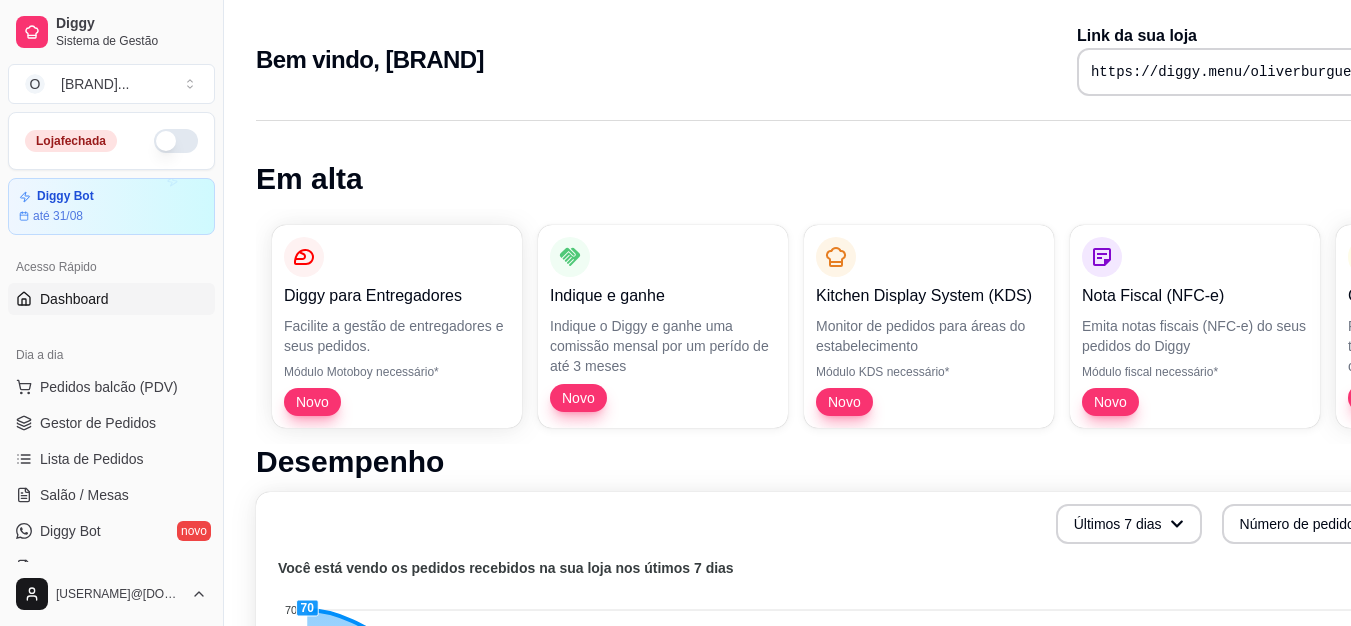 click on "Facilite a gestão de entregadores e seus pedidos." at bounding box center (397, 336) 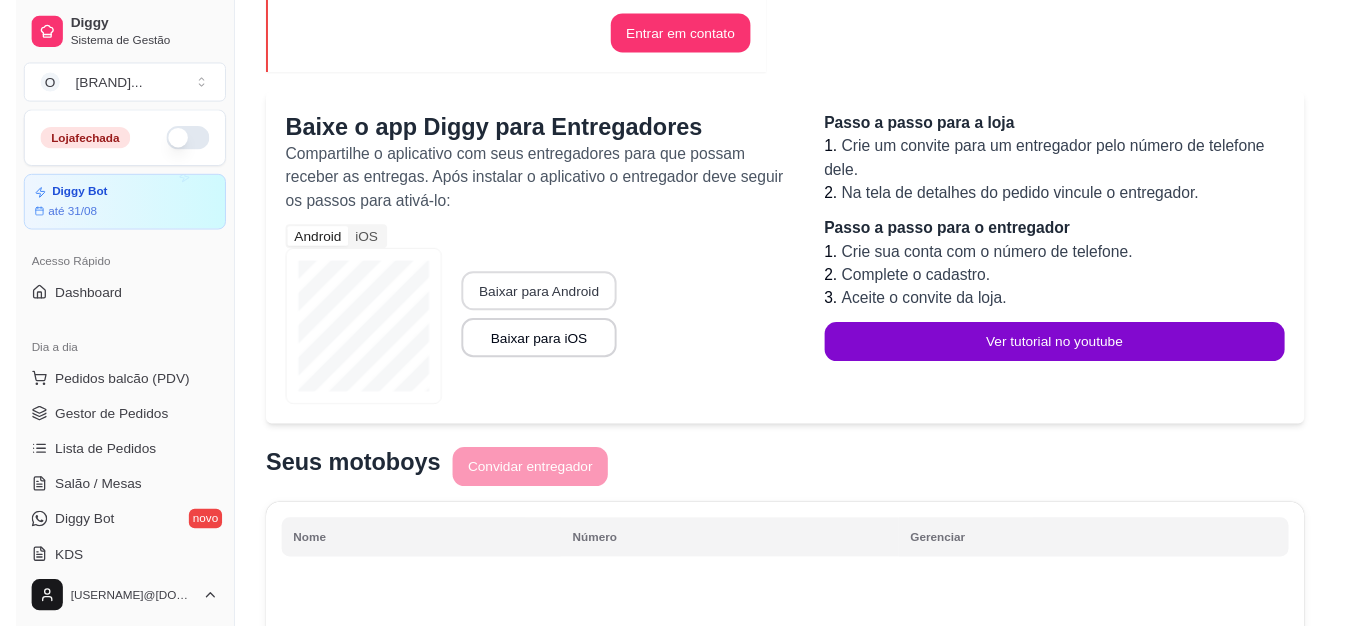 scroll, scrollTop: 0, scrollLeft: 0, axis: both 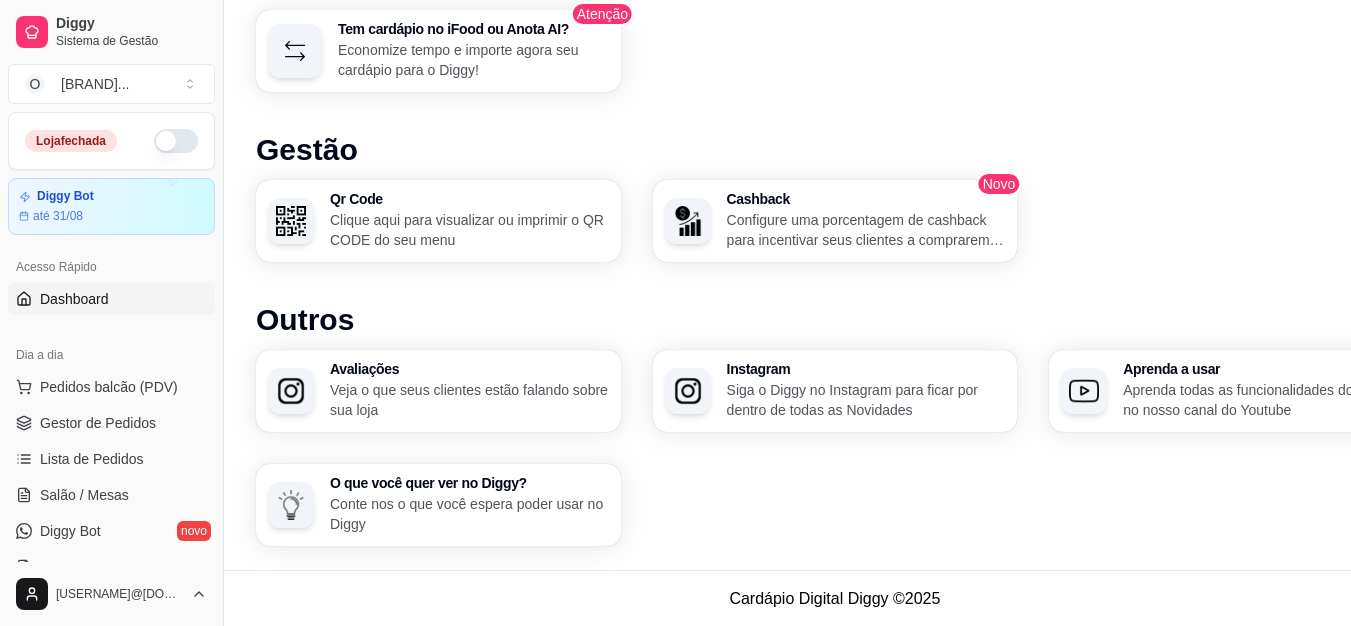 click on "O que você quer ver no Diggy?" at bounding box center (469, 483) 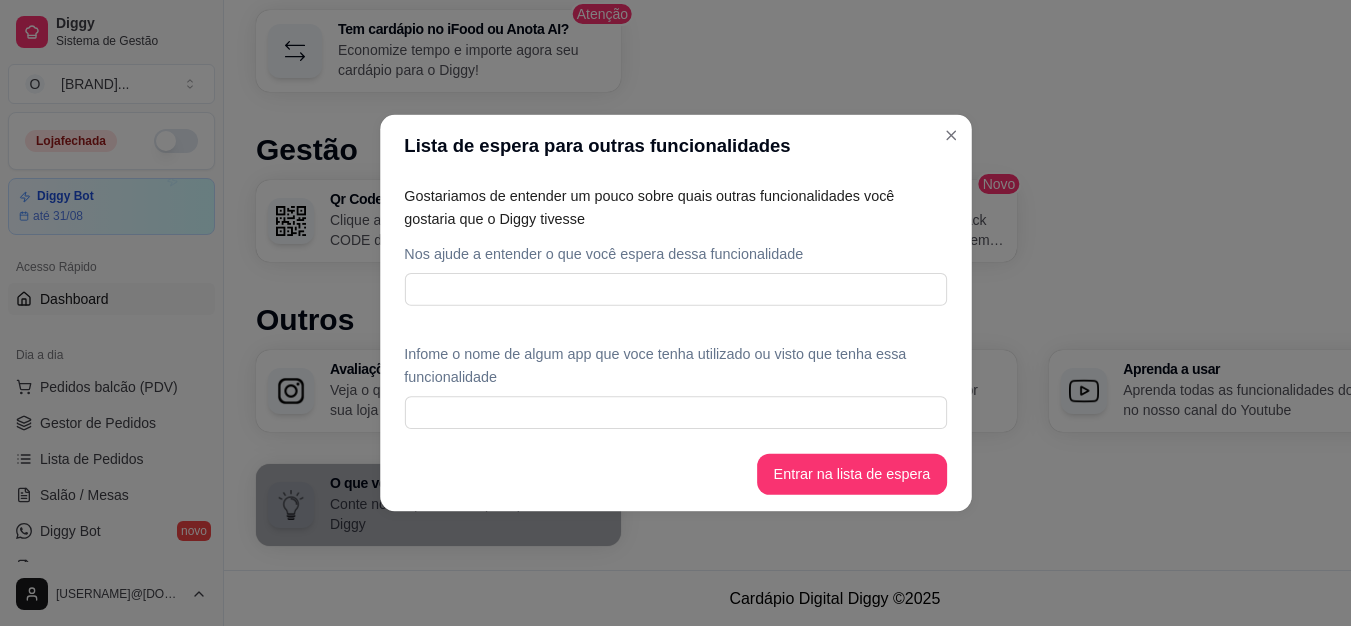 scroll, scrollTop: 1140, scrollLeft: 0, axis: vertical 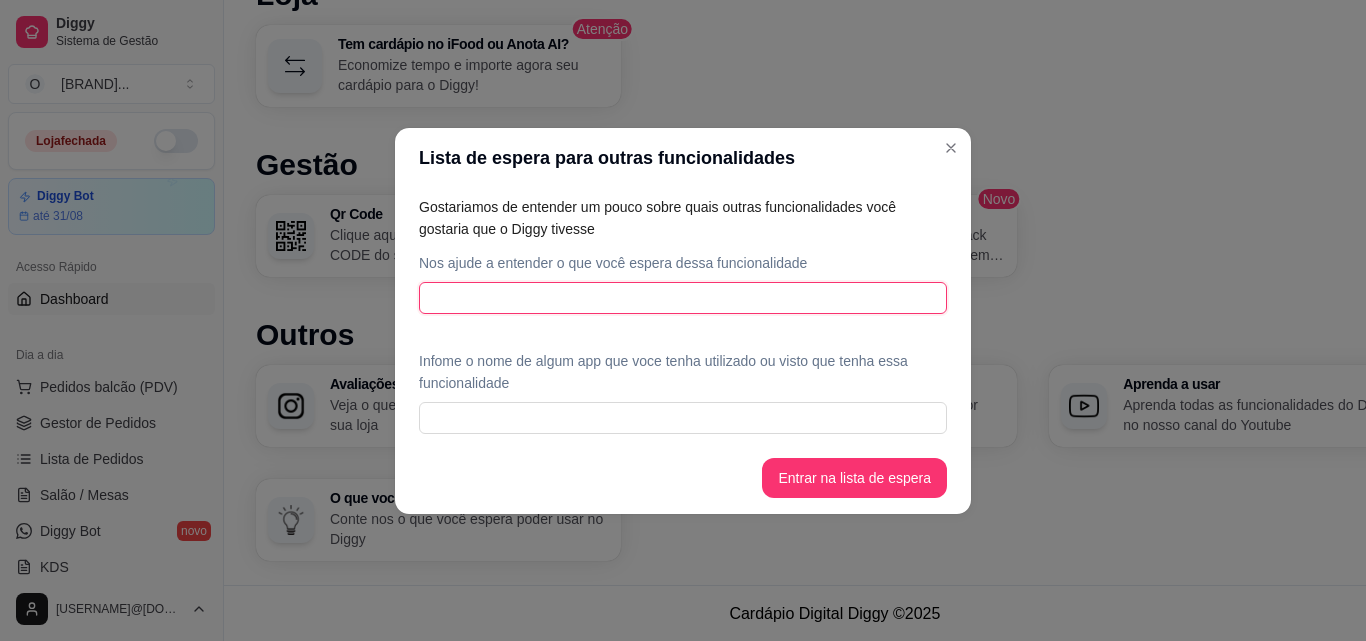click at bounding box center (683, 298) 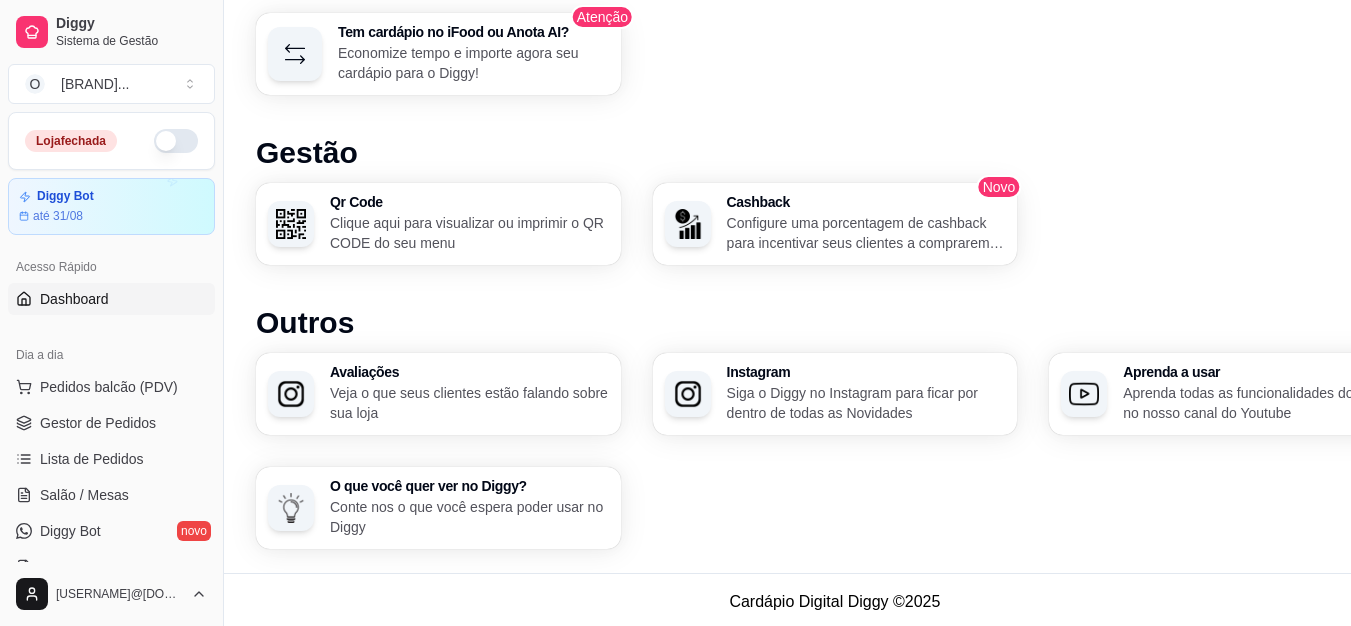 scroll, scrollTop: 1155, scrollLeft: 0, axis: vertical 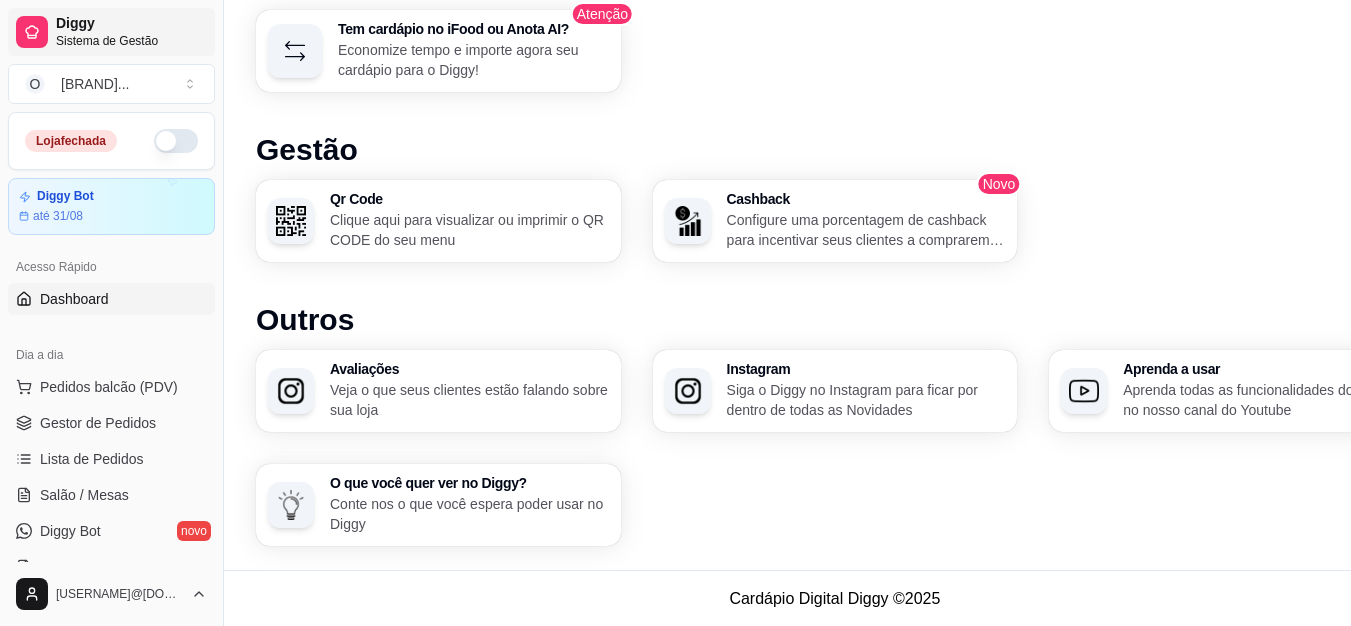 click on "Diggy" at bounding box center [131, 24] 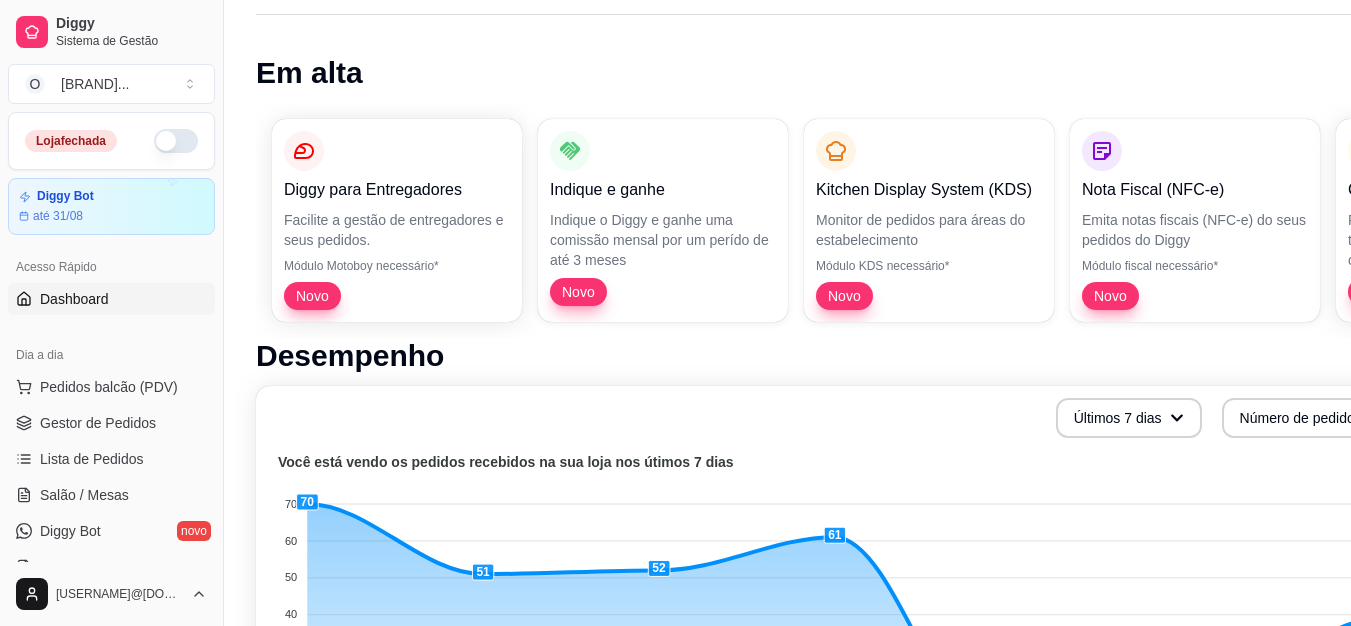 scroll, scrollTop: 0, scrollLeft: 0, axis: both 